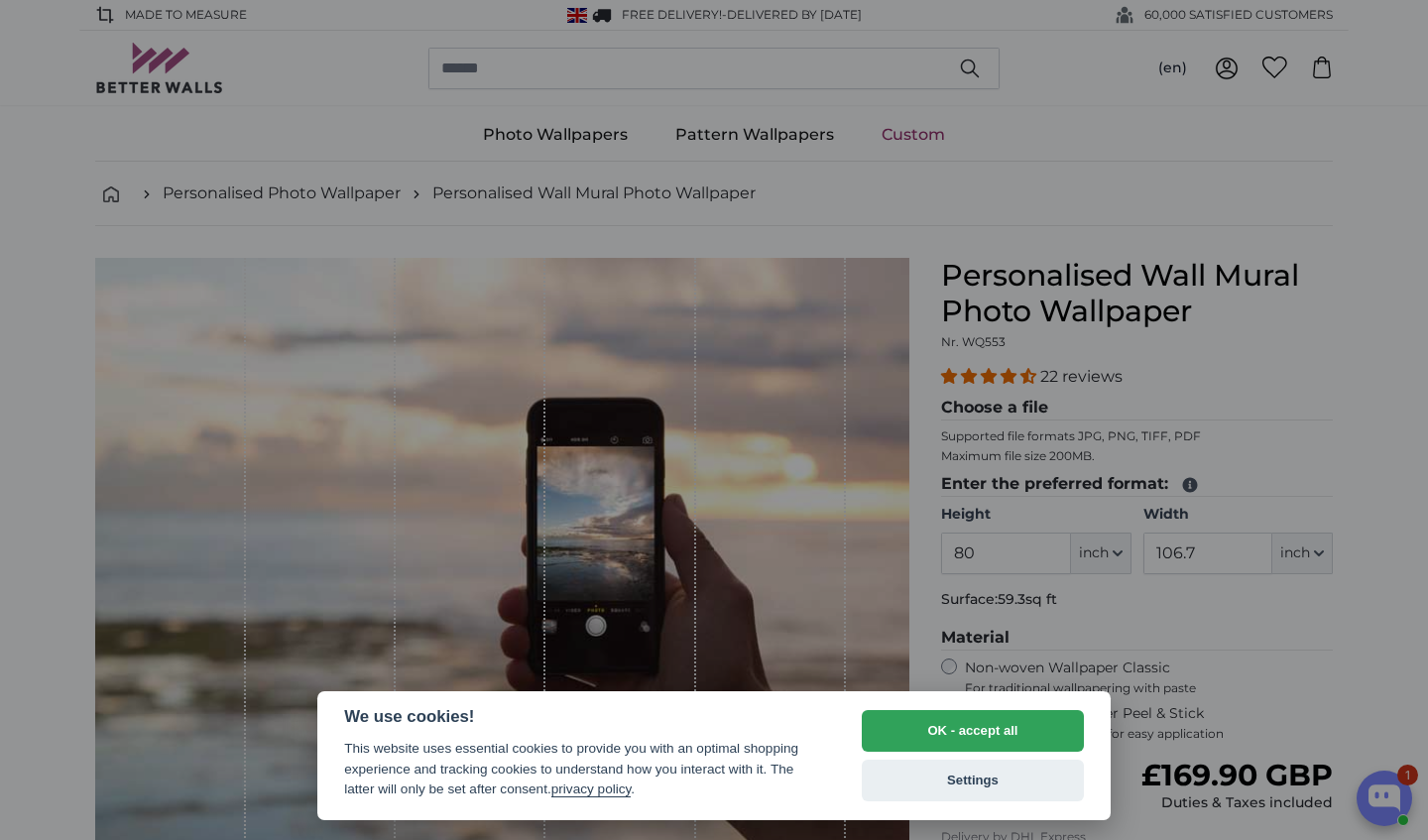 scroll, scrollTop: 0, scrollLeft: 0, axis: both 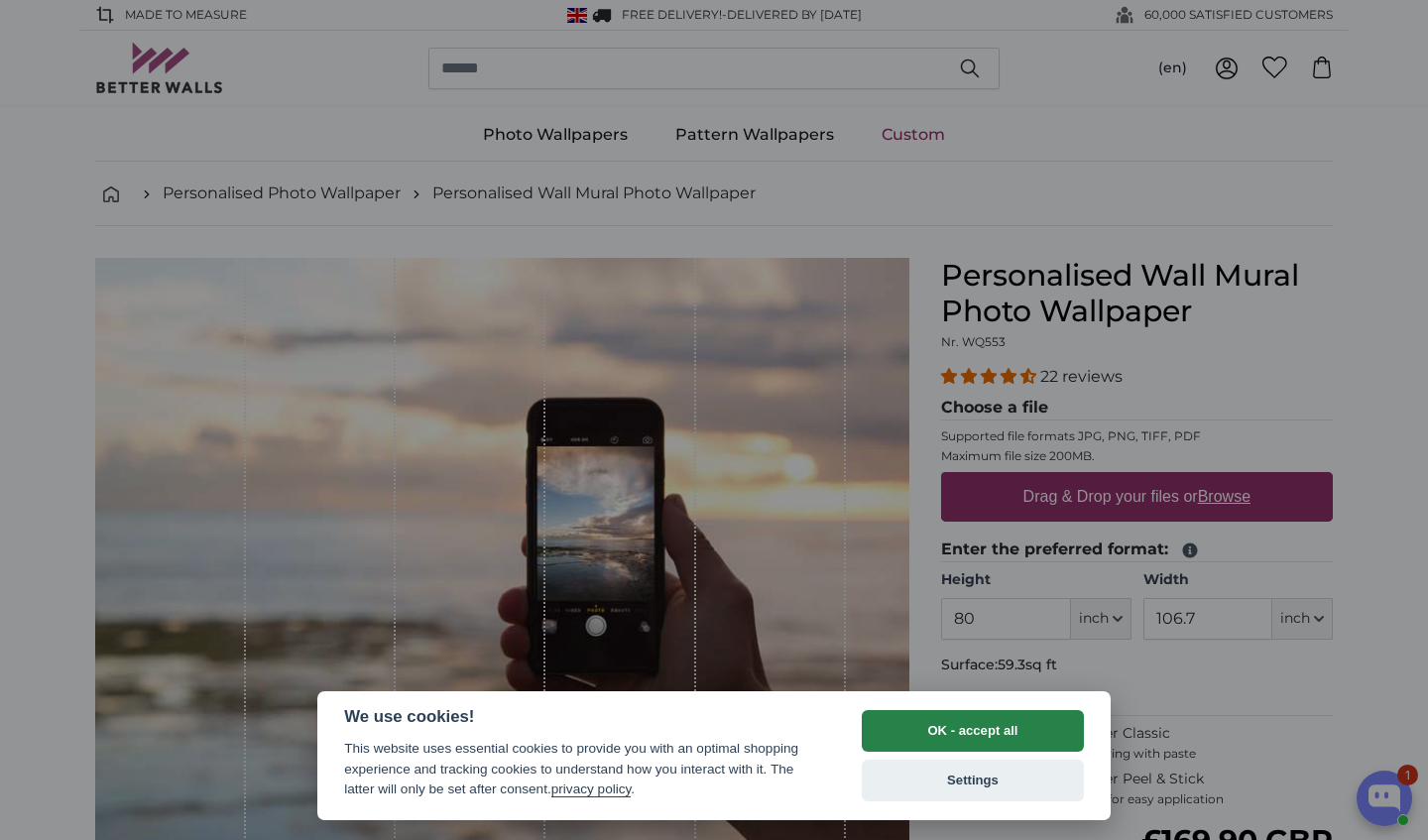 click on "OK - accept all" at bounding box center (973, 731) 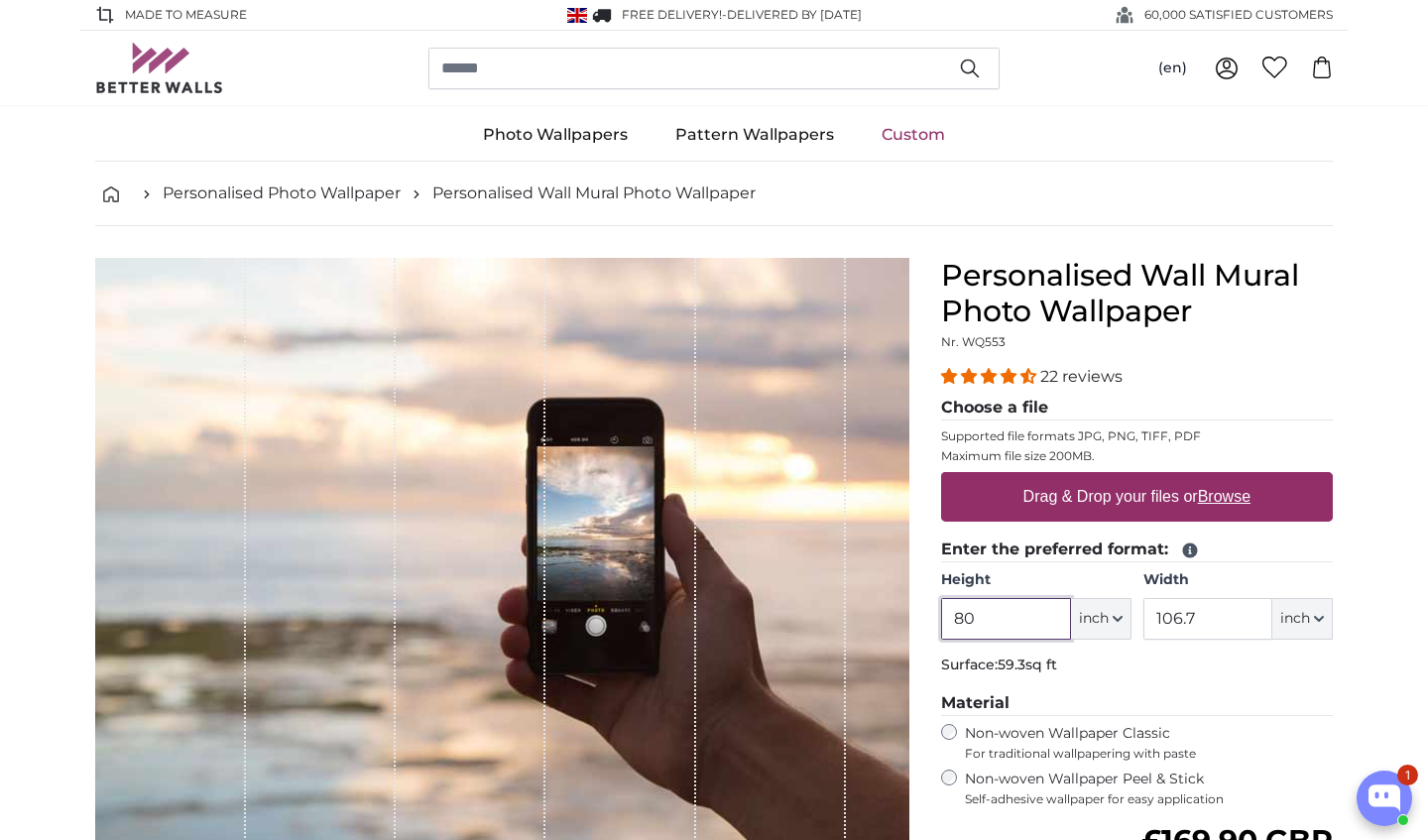 type on "8" 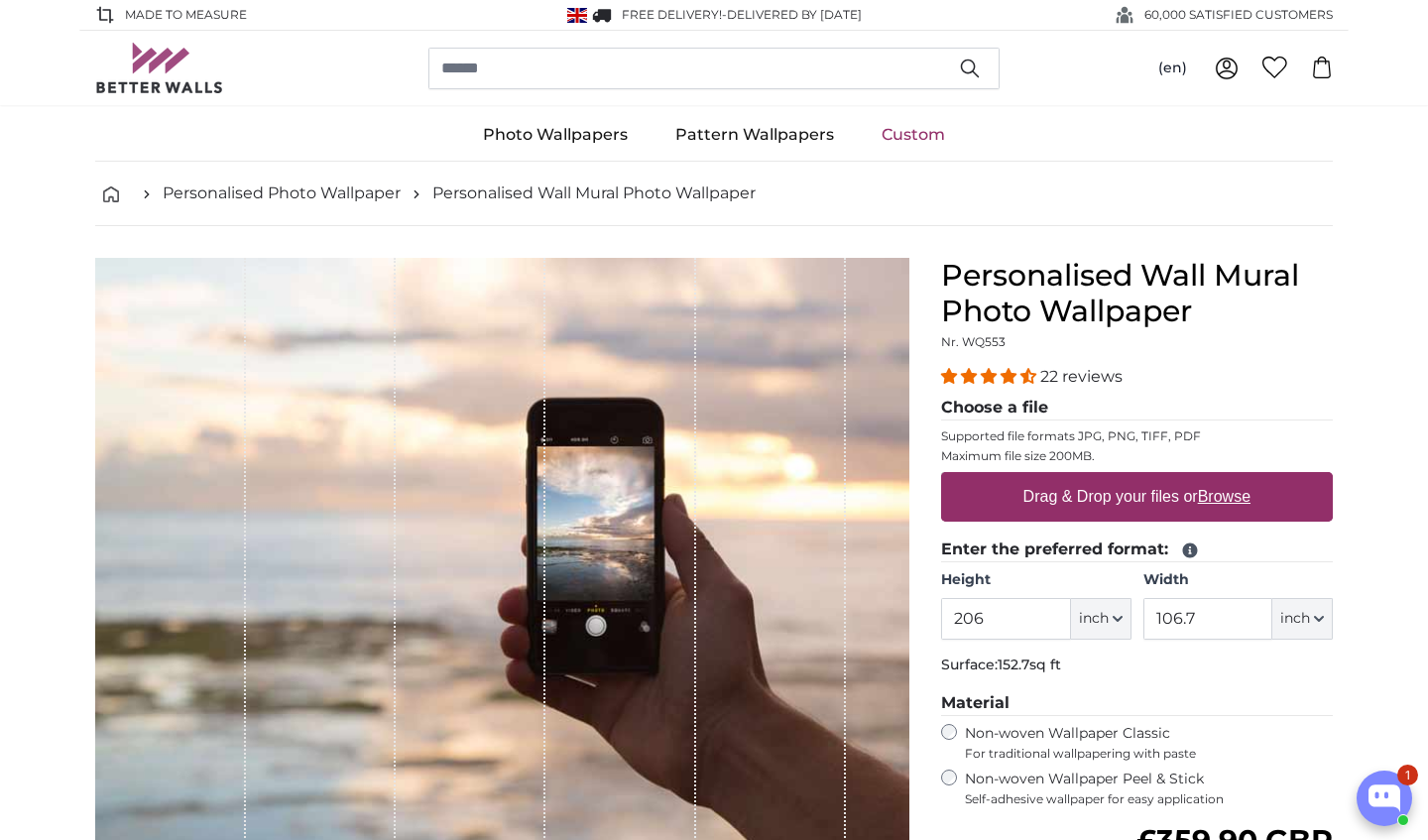 click on "inch" 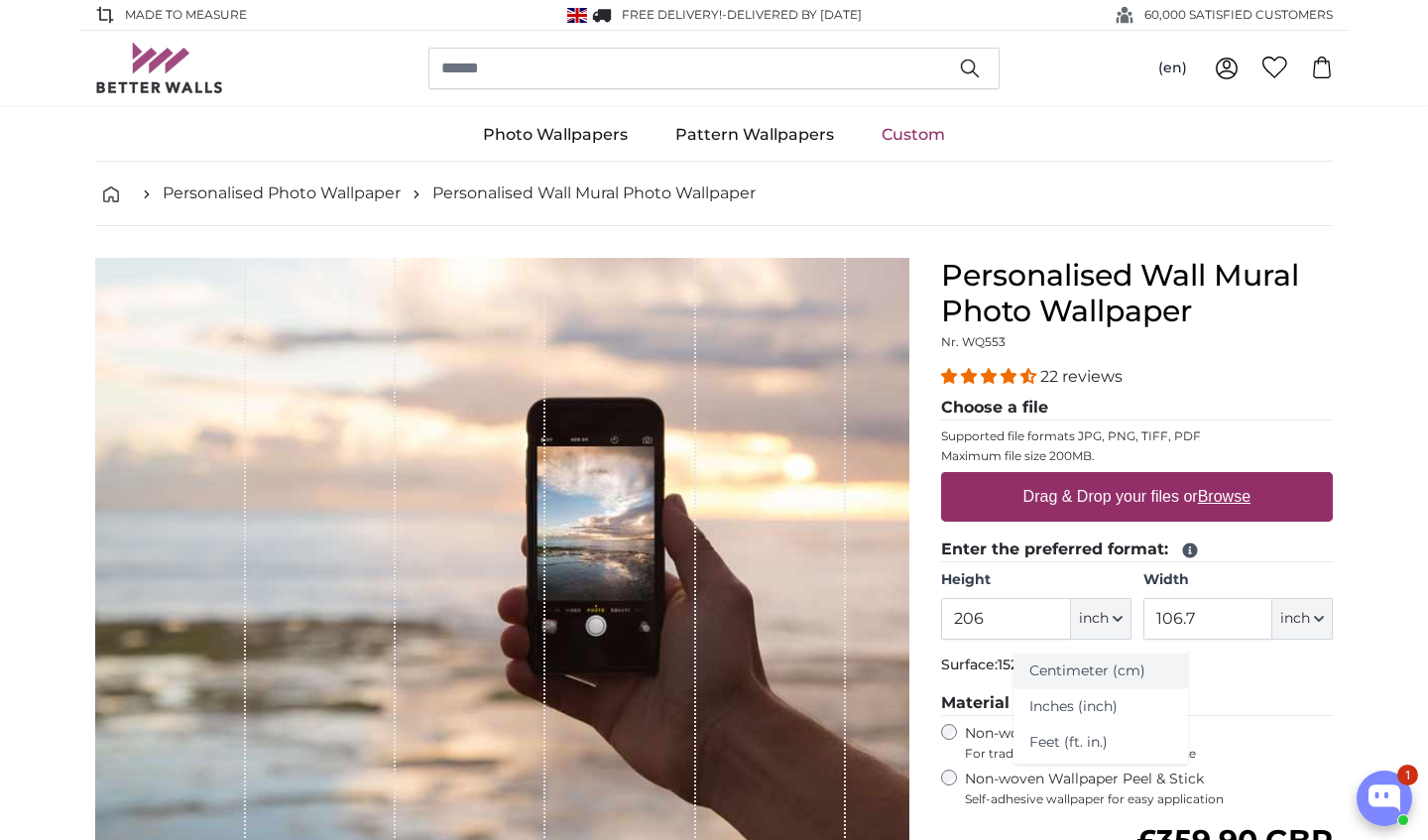 click on "Centimeter (cm)" 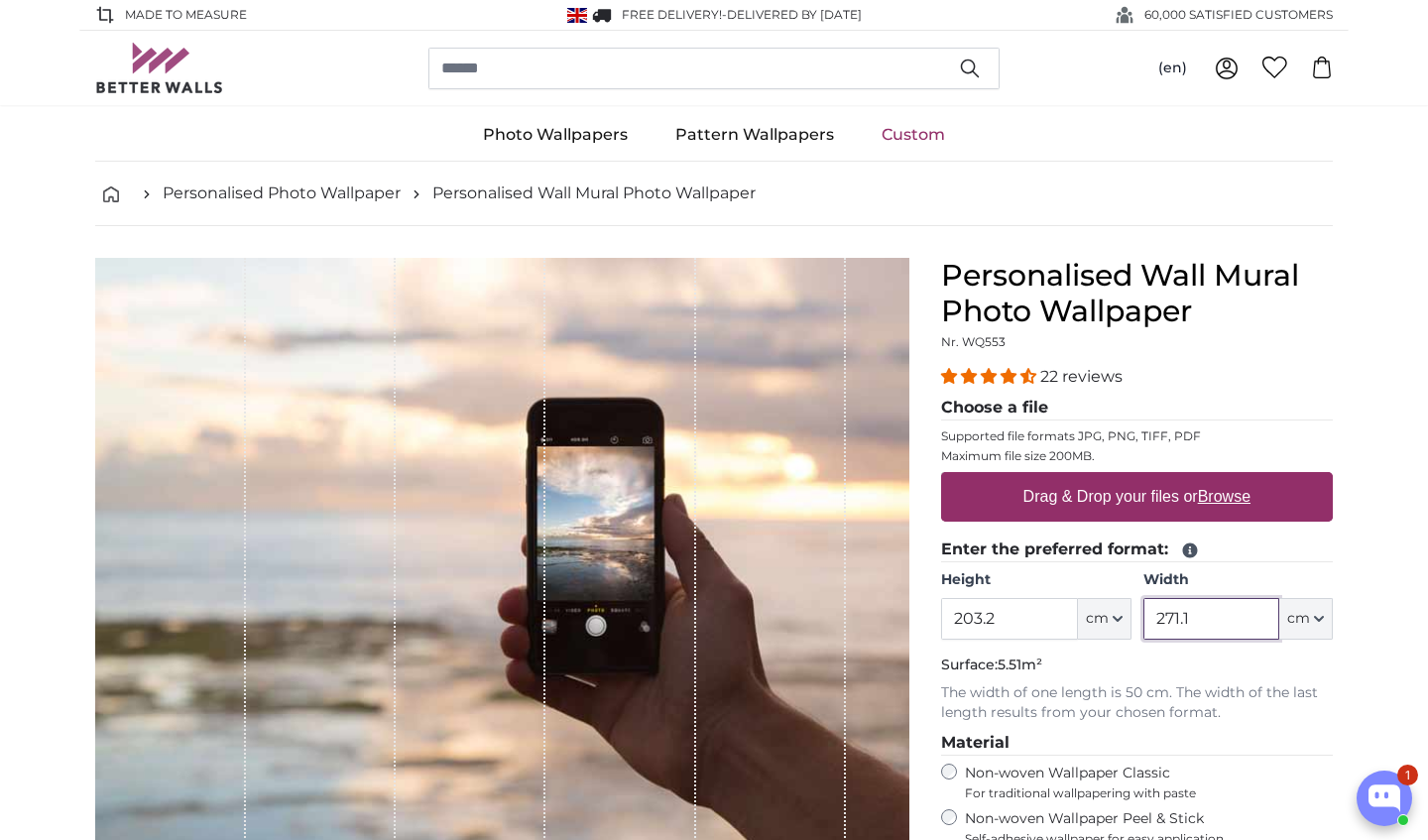 click on "271.1" at bounding box center (1211, 619) 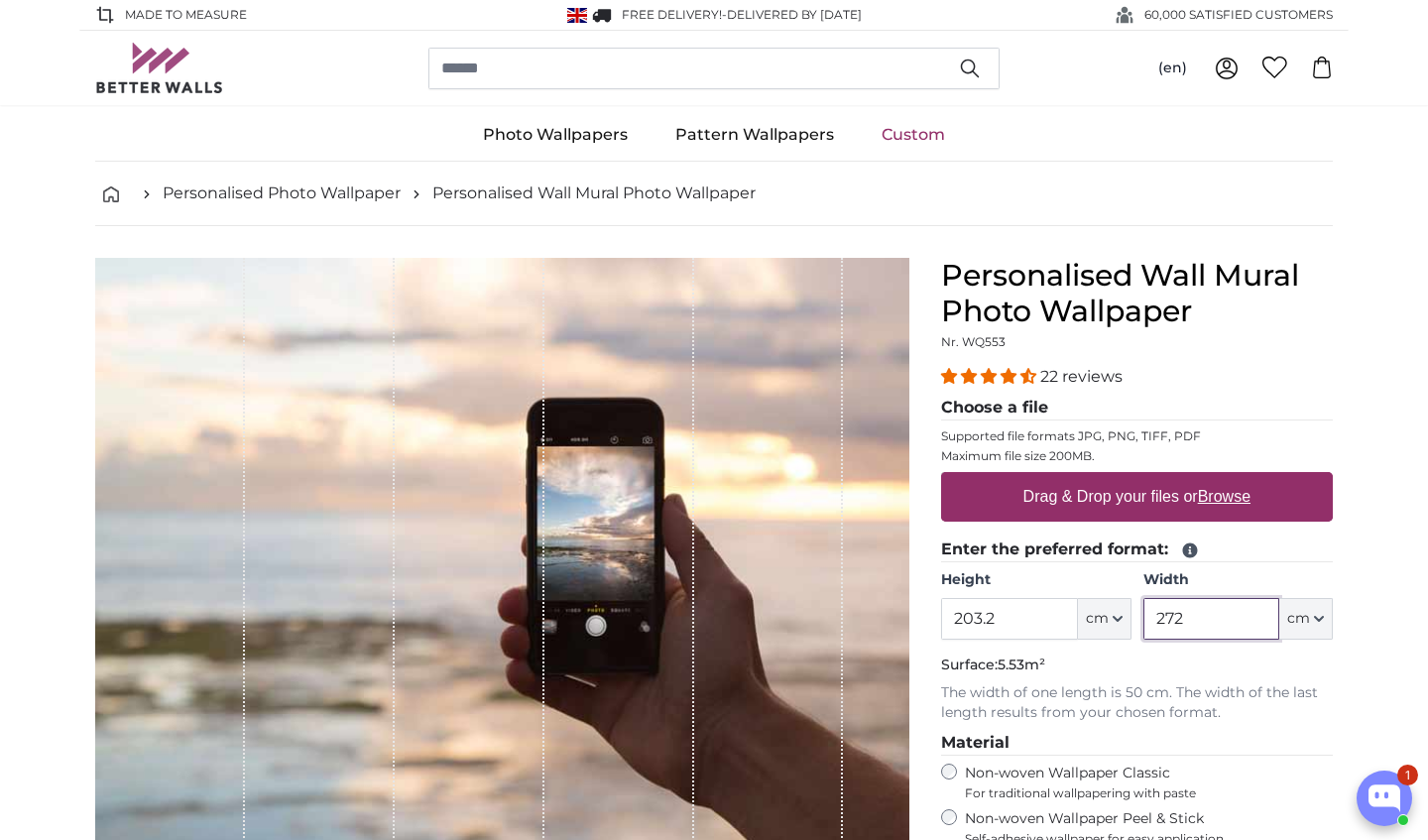 type on "272" 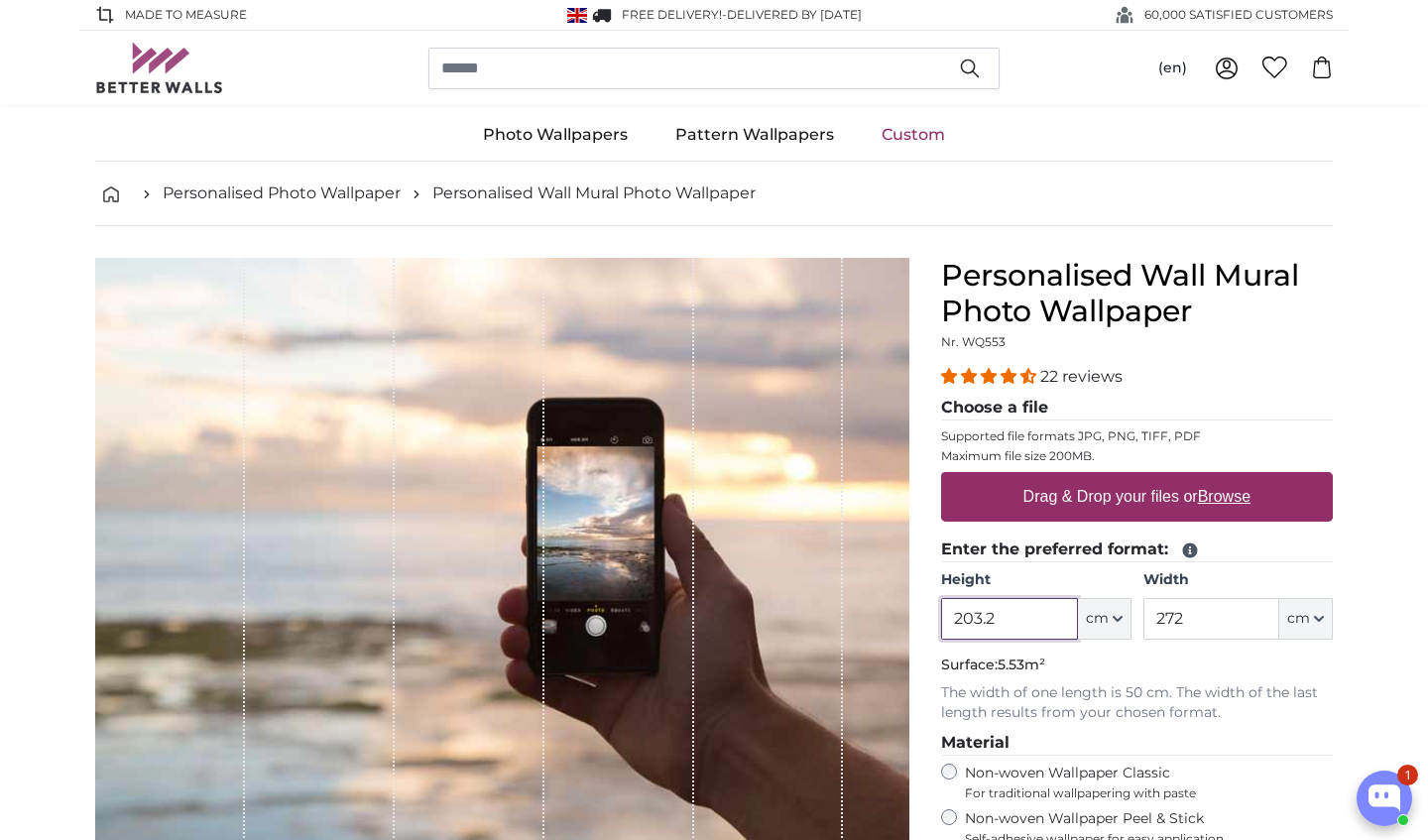click on "203.2" at bounding box center (1009, 619) 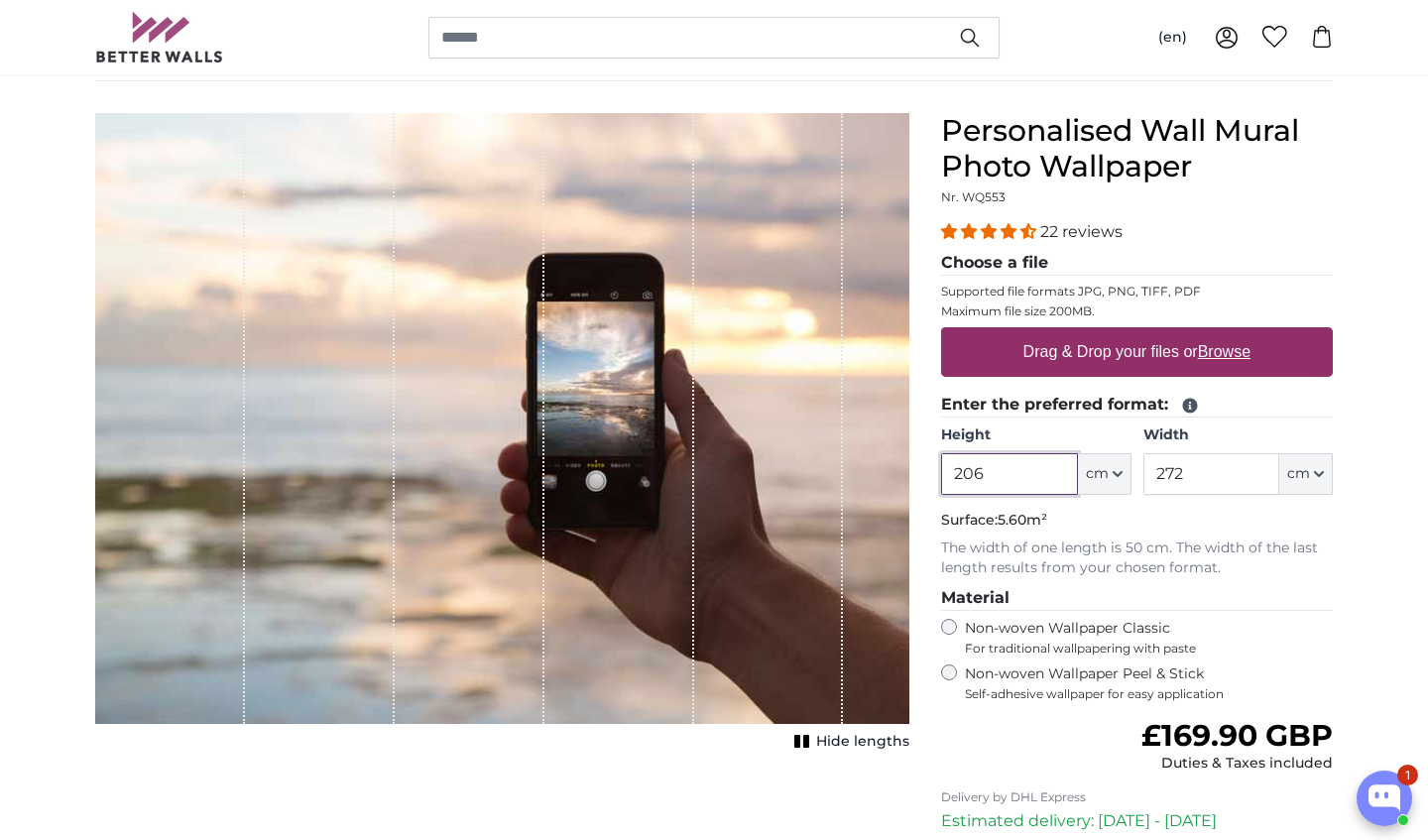 scroll, scrollTop: 146, scrollLeft: 0, axis: vertical 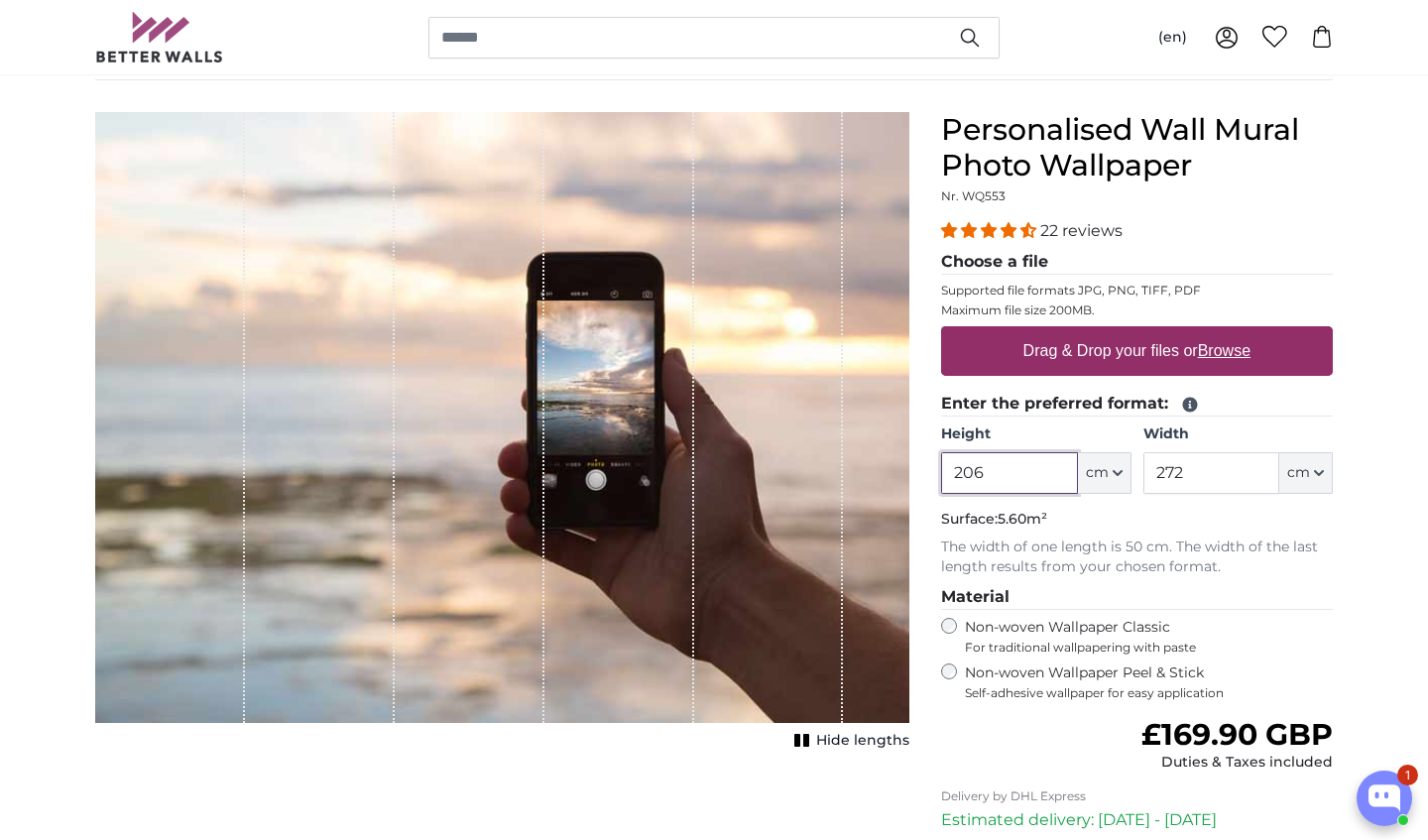 type on "206" 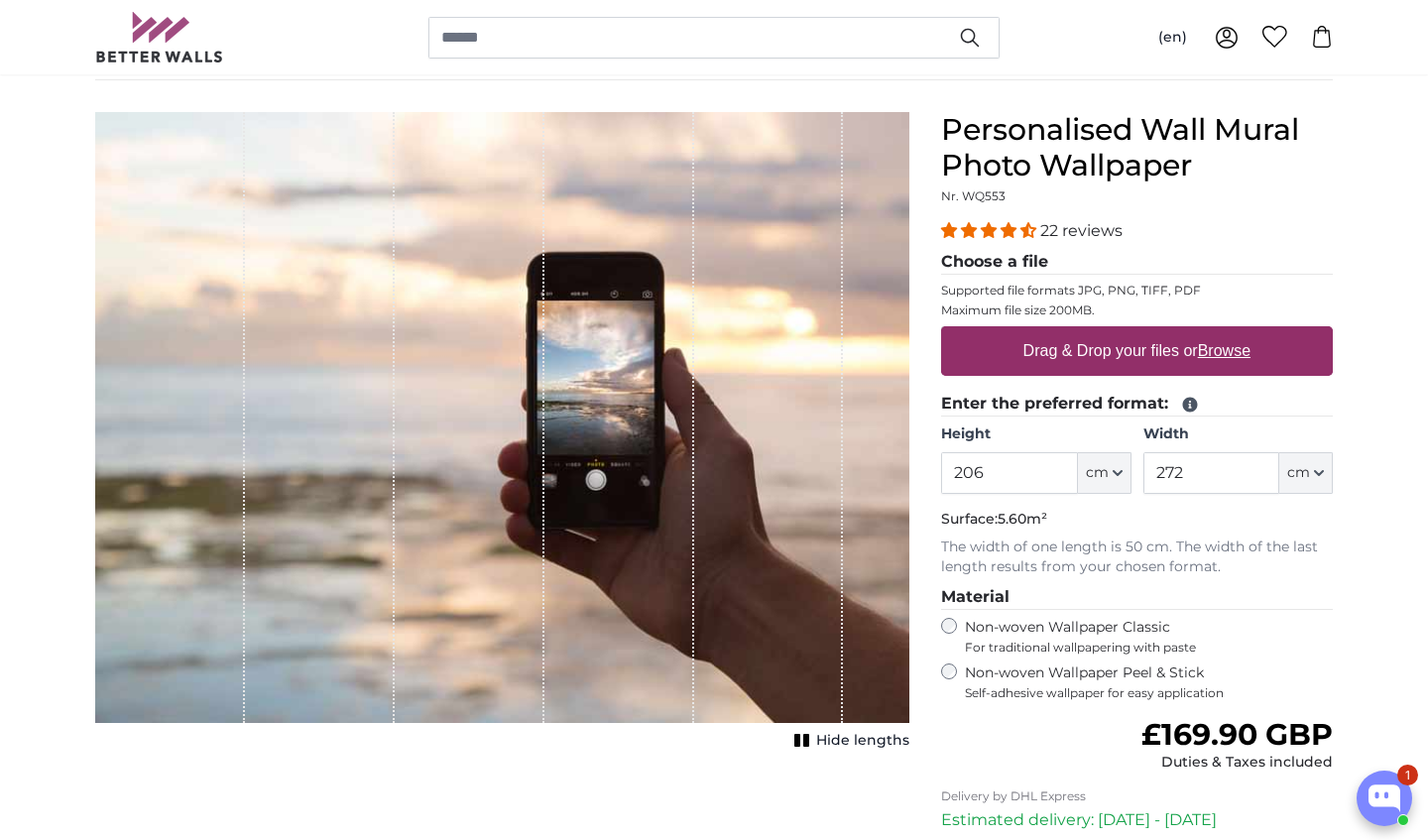 click on "Drag & Drop your files or  Browse" at bounding box center (1136, 351) 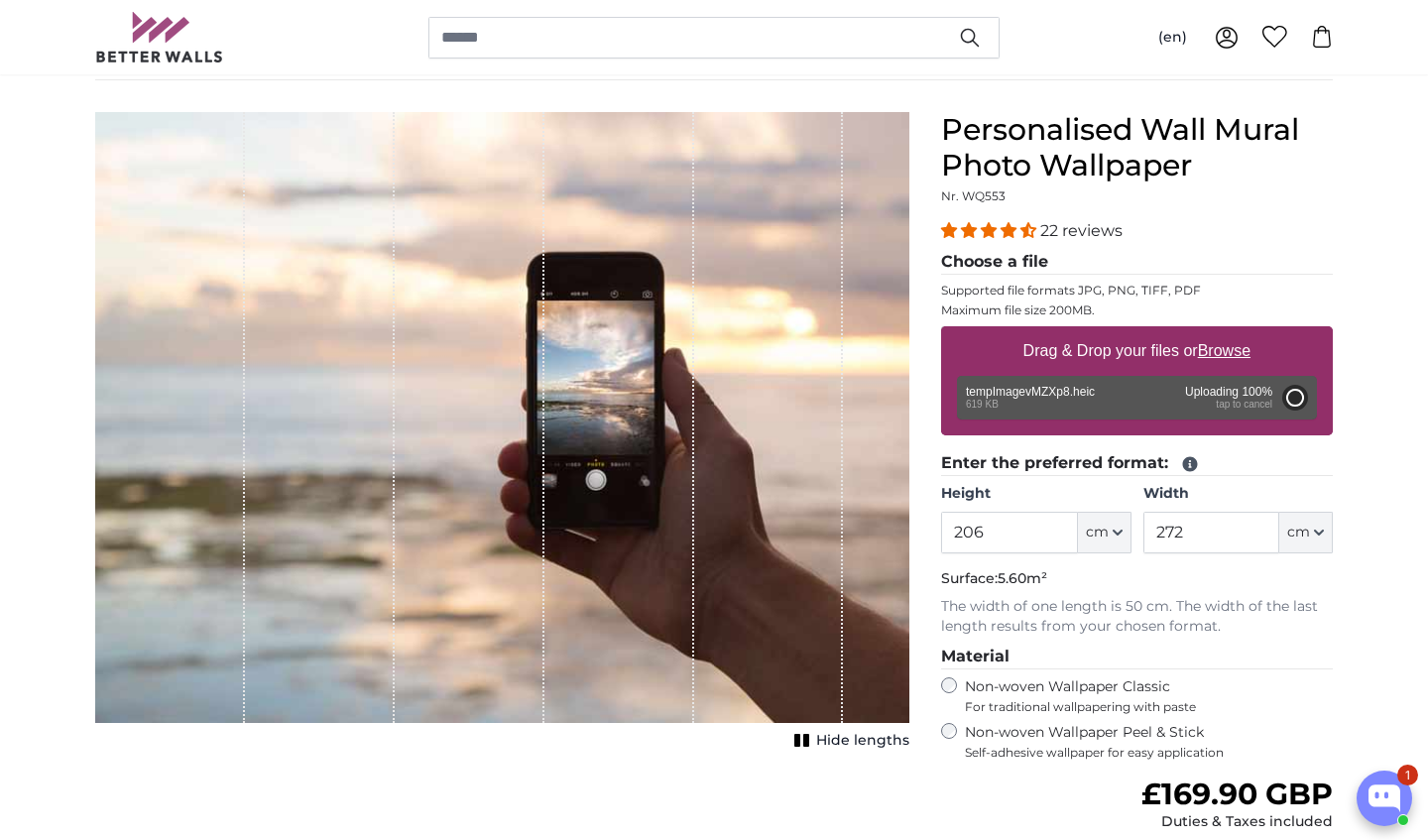 type on "144" 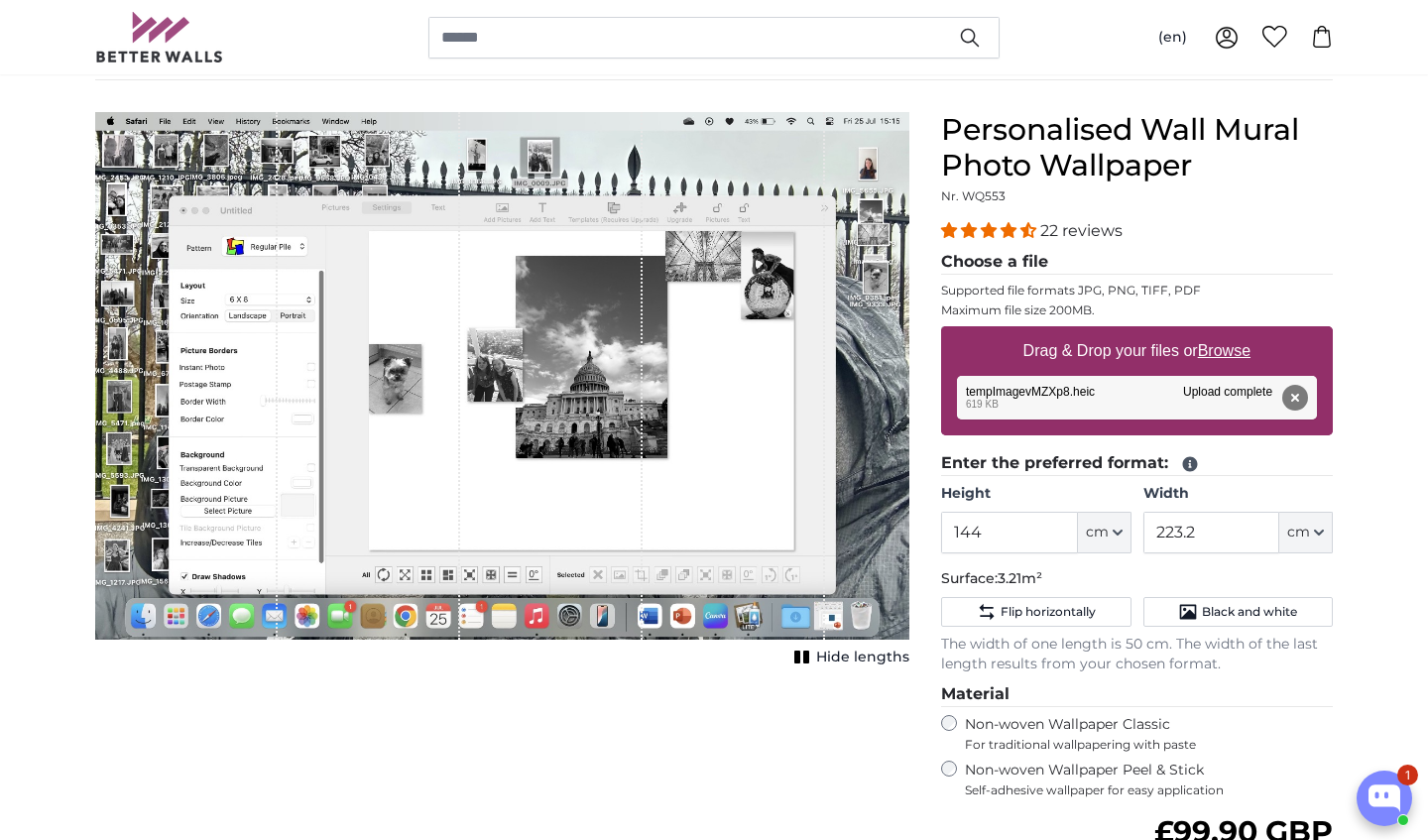 click at bounding box center (551, 376) 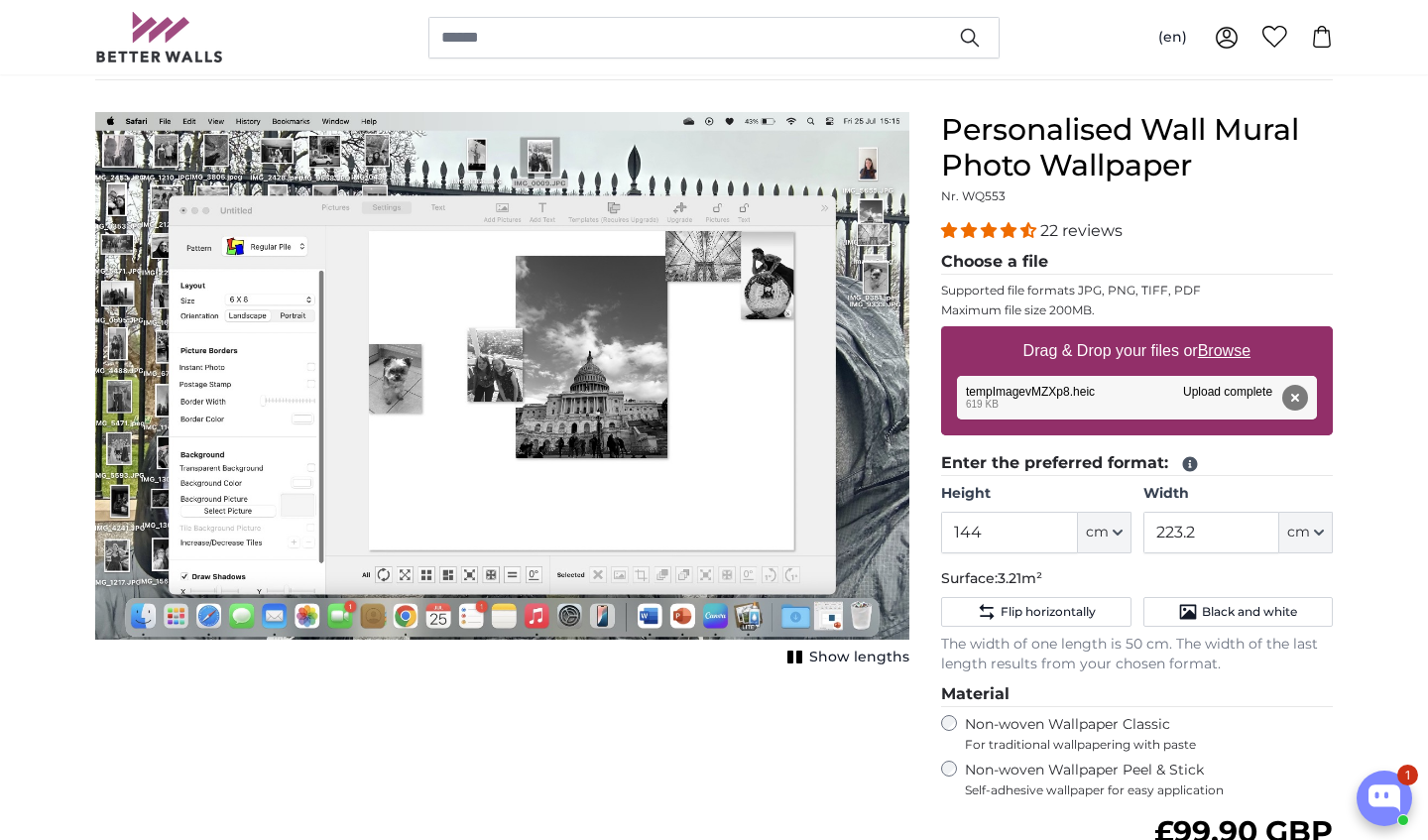 click on "Show lengths" at bounding box center (859, 658) 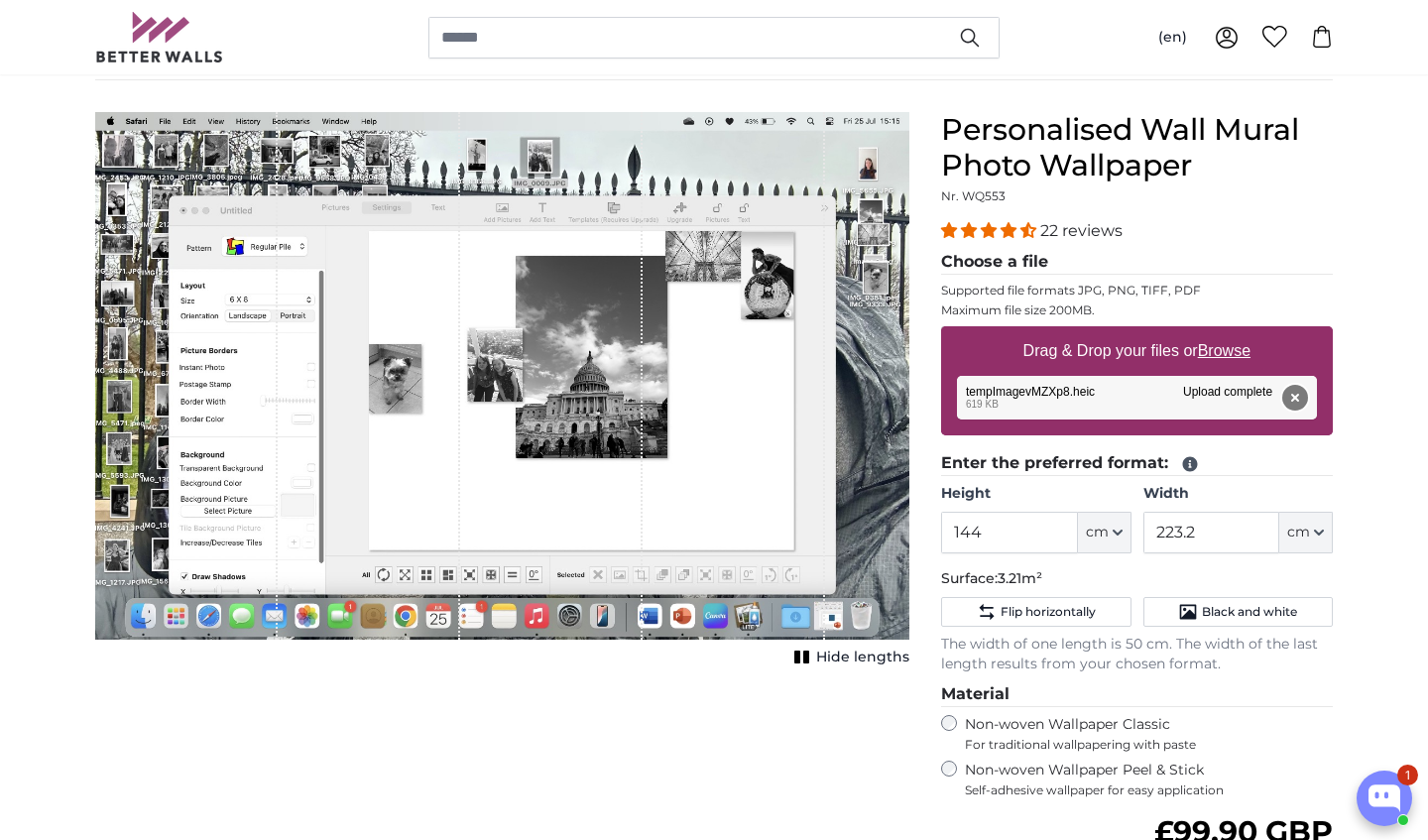 click on "Remove" at bounding box center (1295, 398) 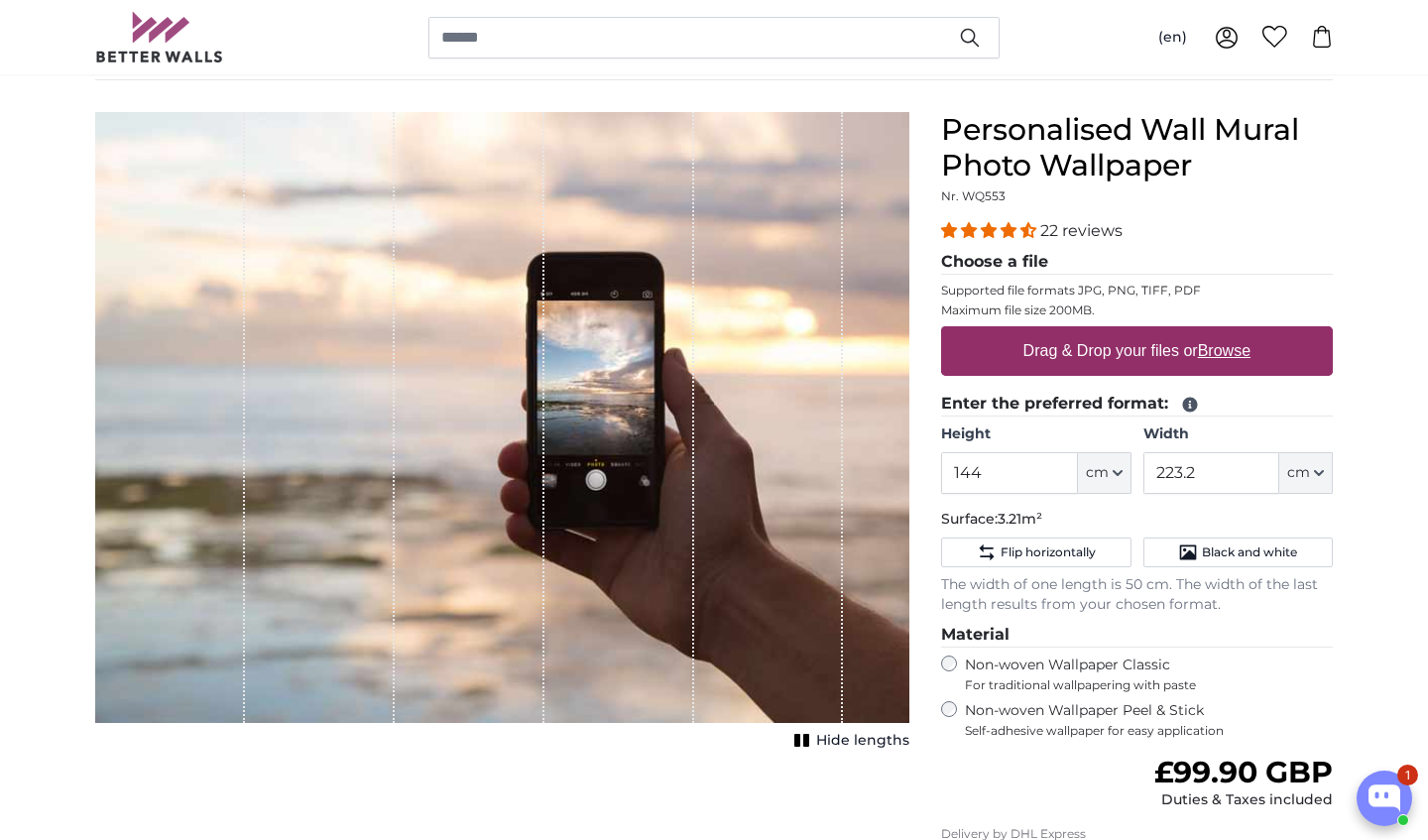 click on "Drag & Drop your files or  Browse" at bounding box center (1136, 351) 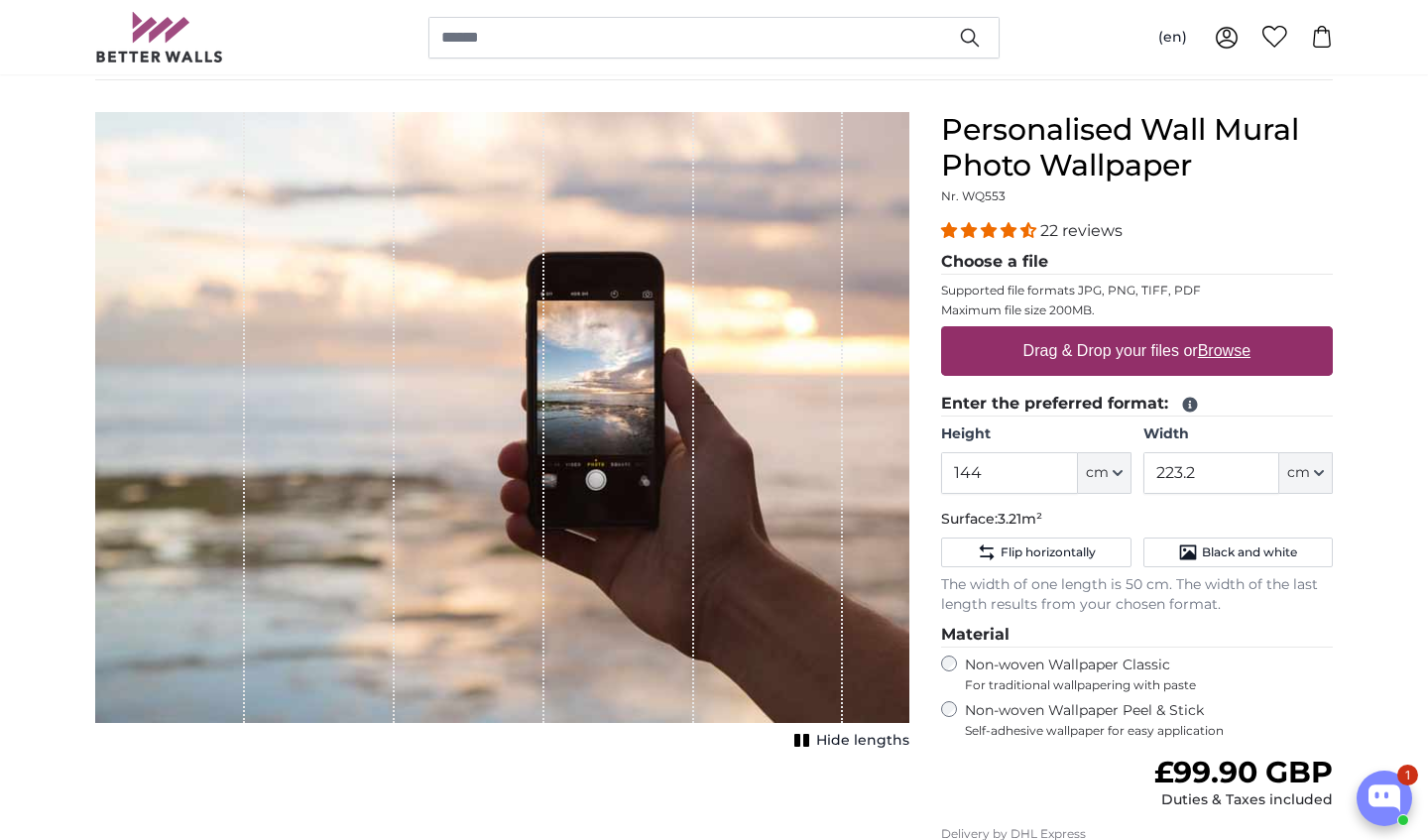 type on "**********" 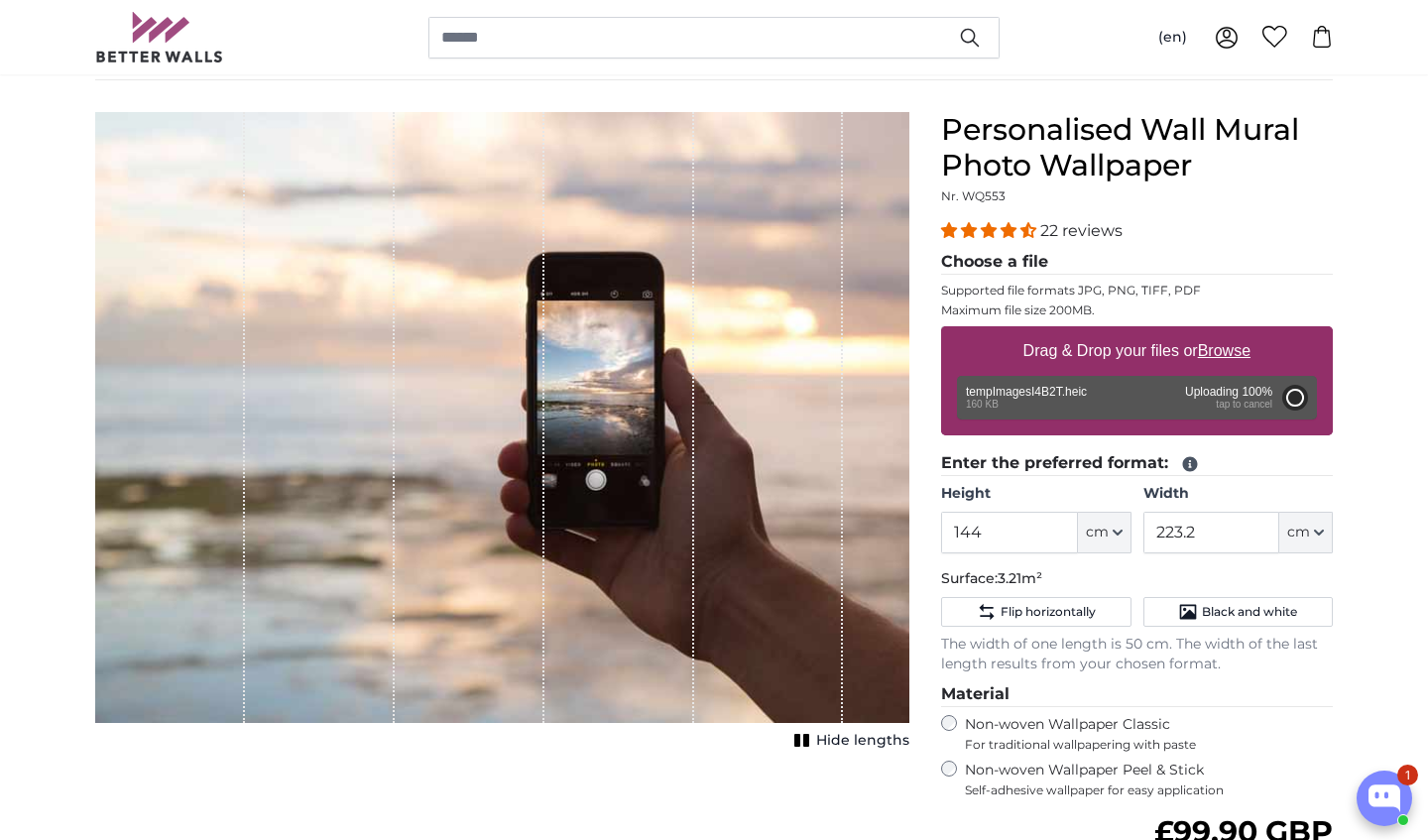 type on "75" 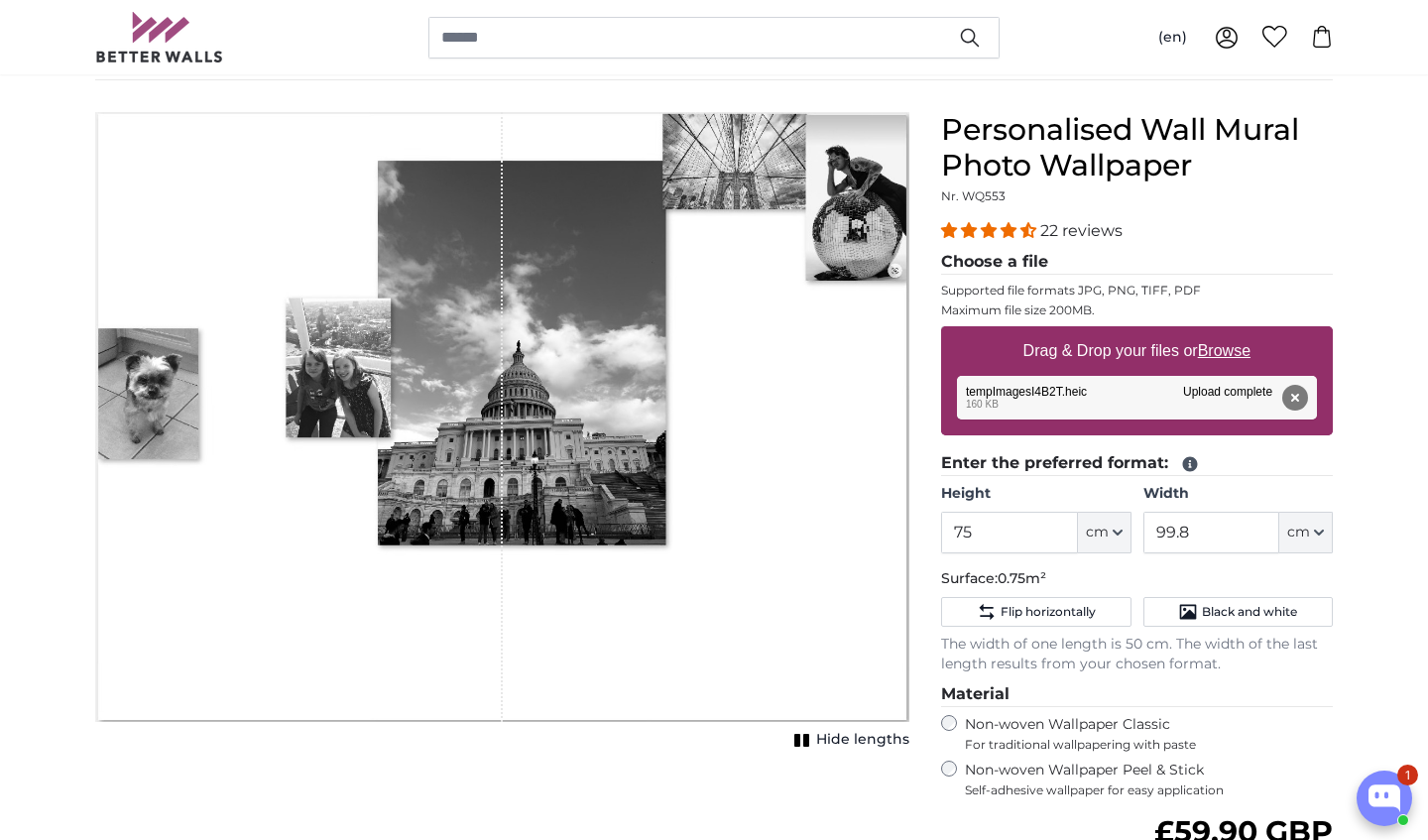 click on "cm" 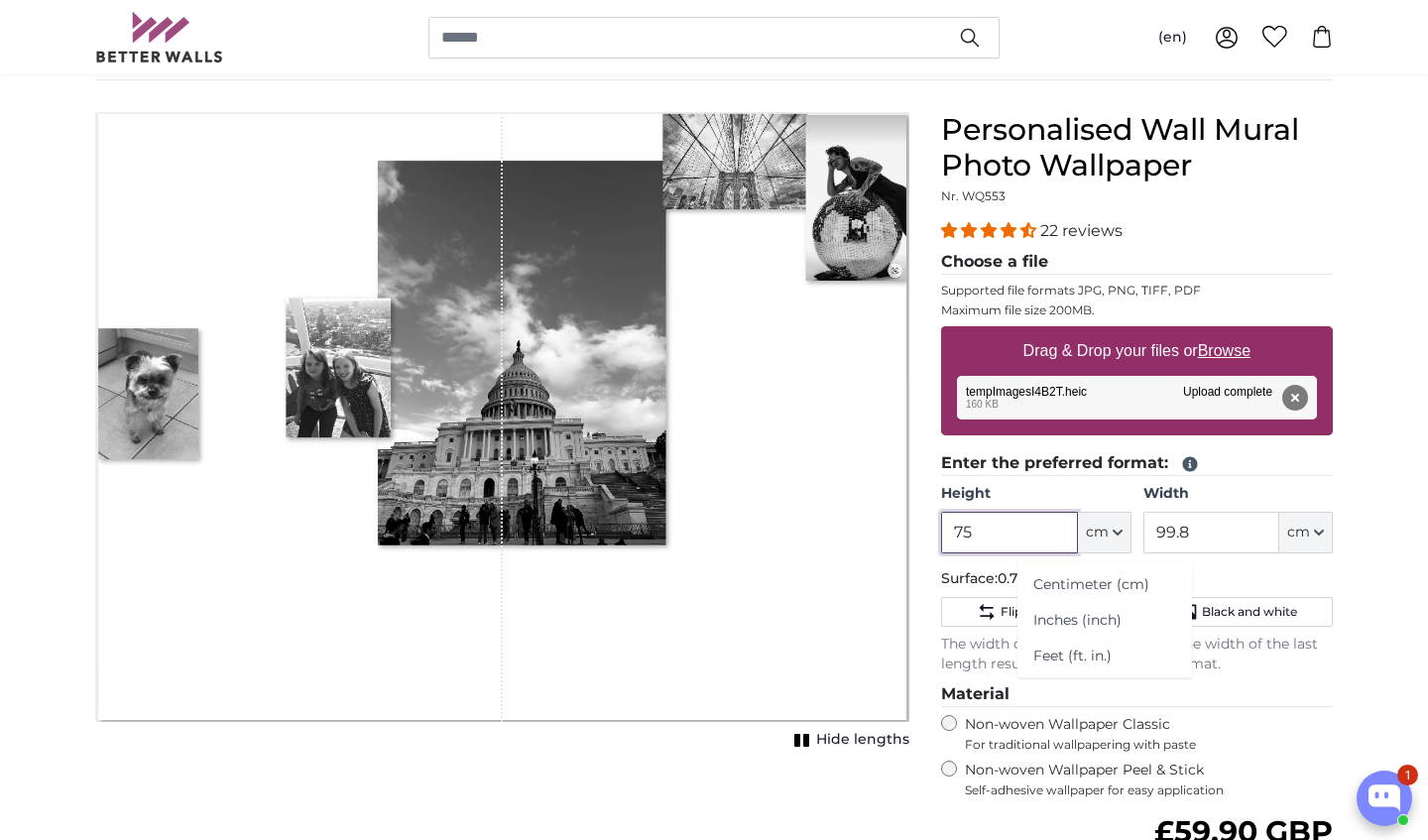 click on "75" at bounding box center (1009, 533) 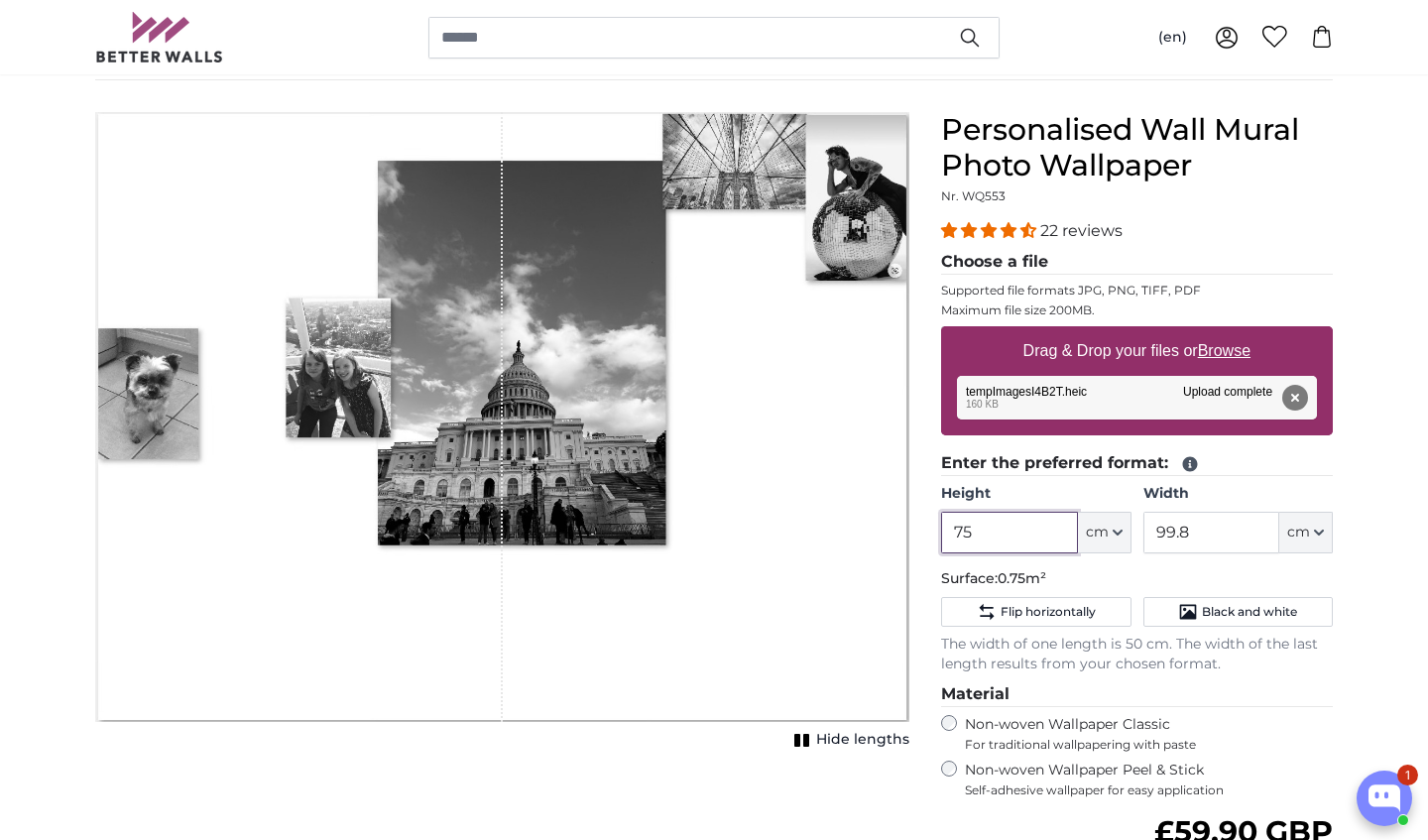 type on "7" 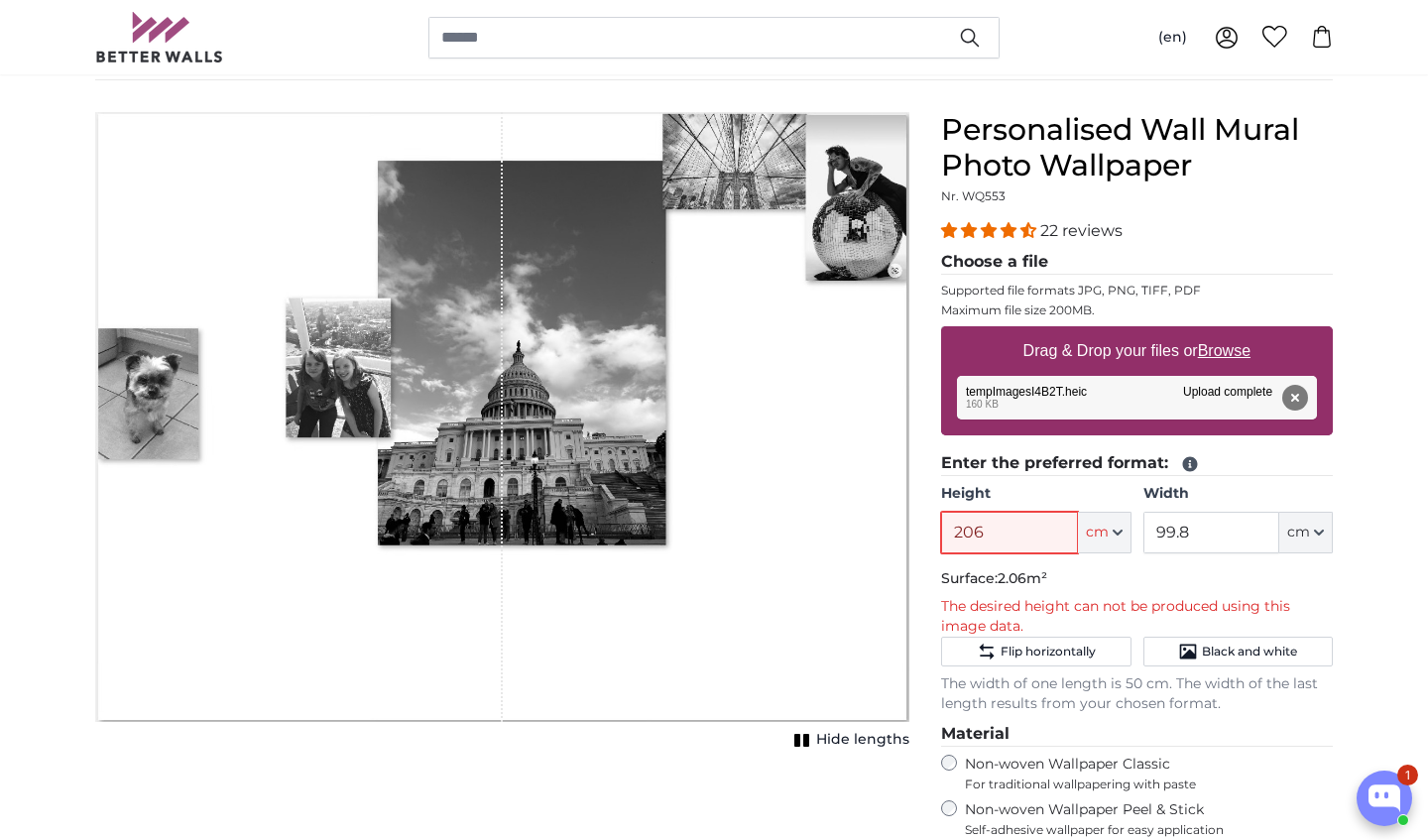 type on "206" 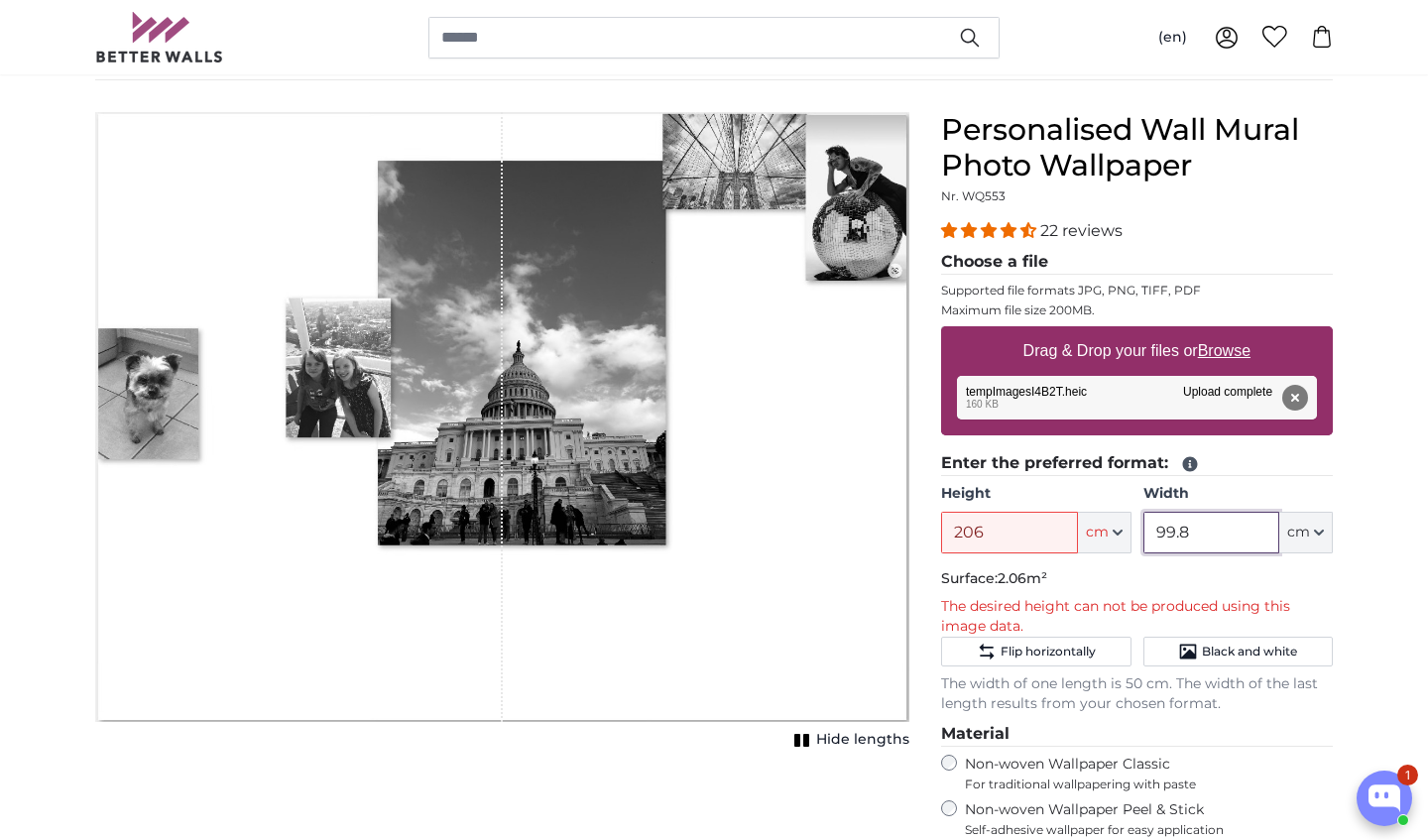click on "99.8" at bounding box center [1211, 533] 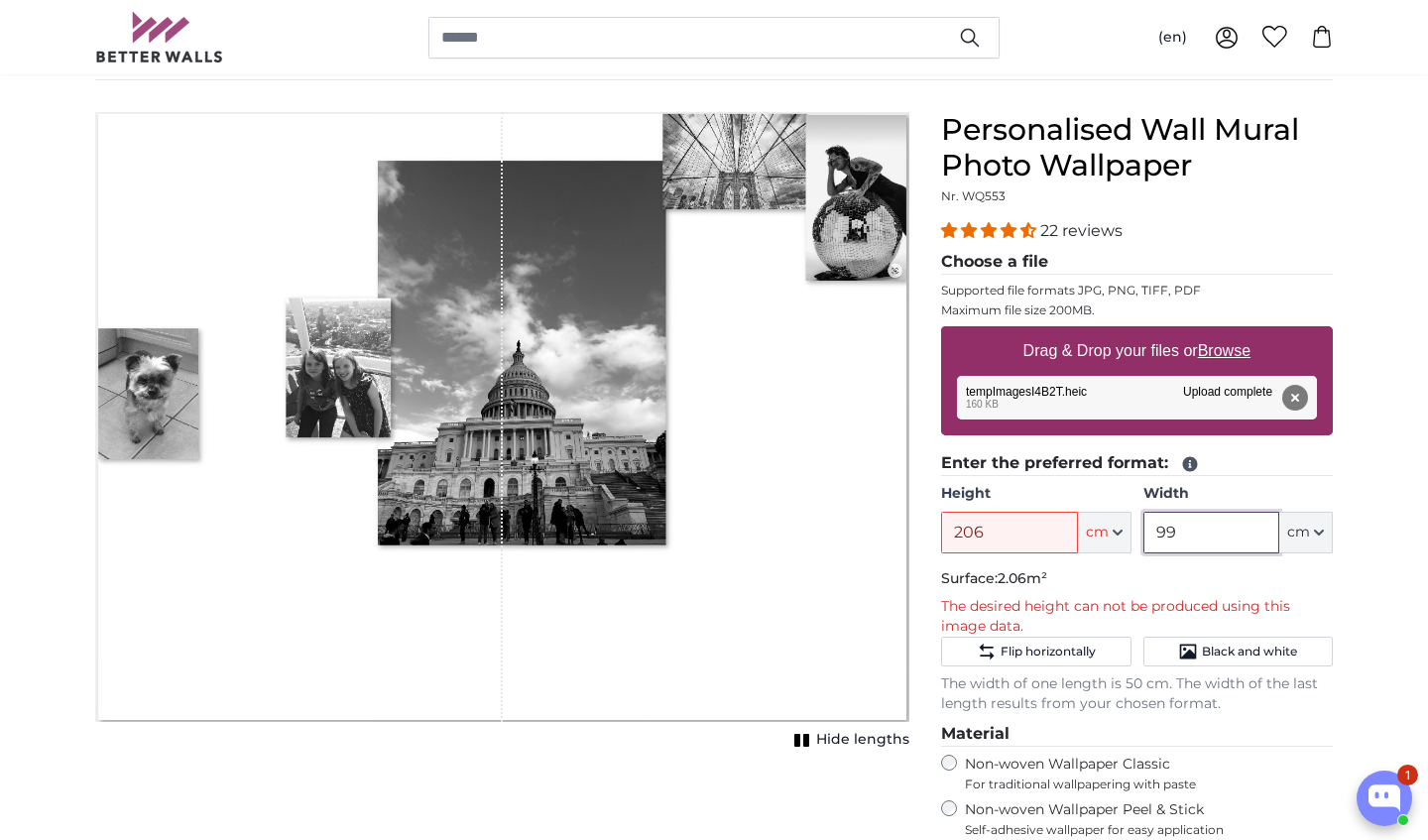 type on "9" 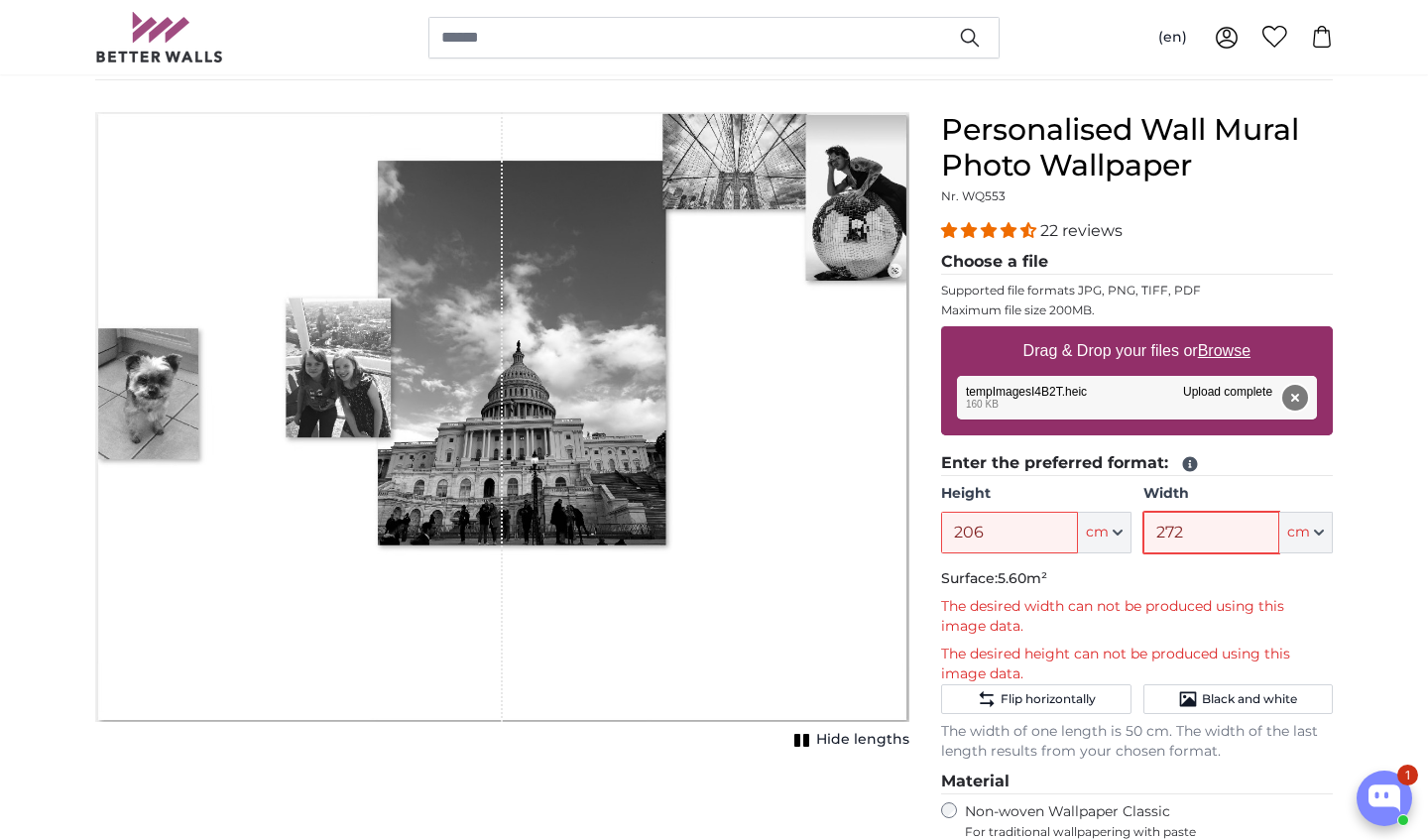 type on "272" 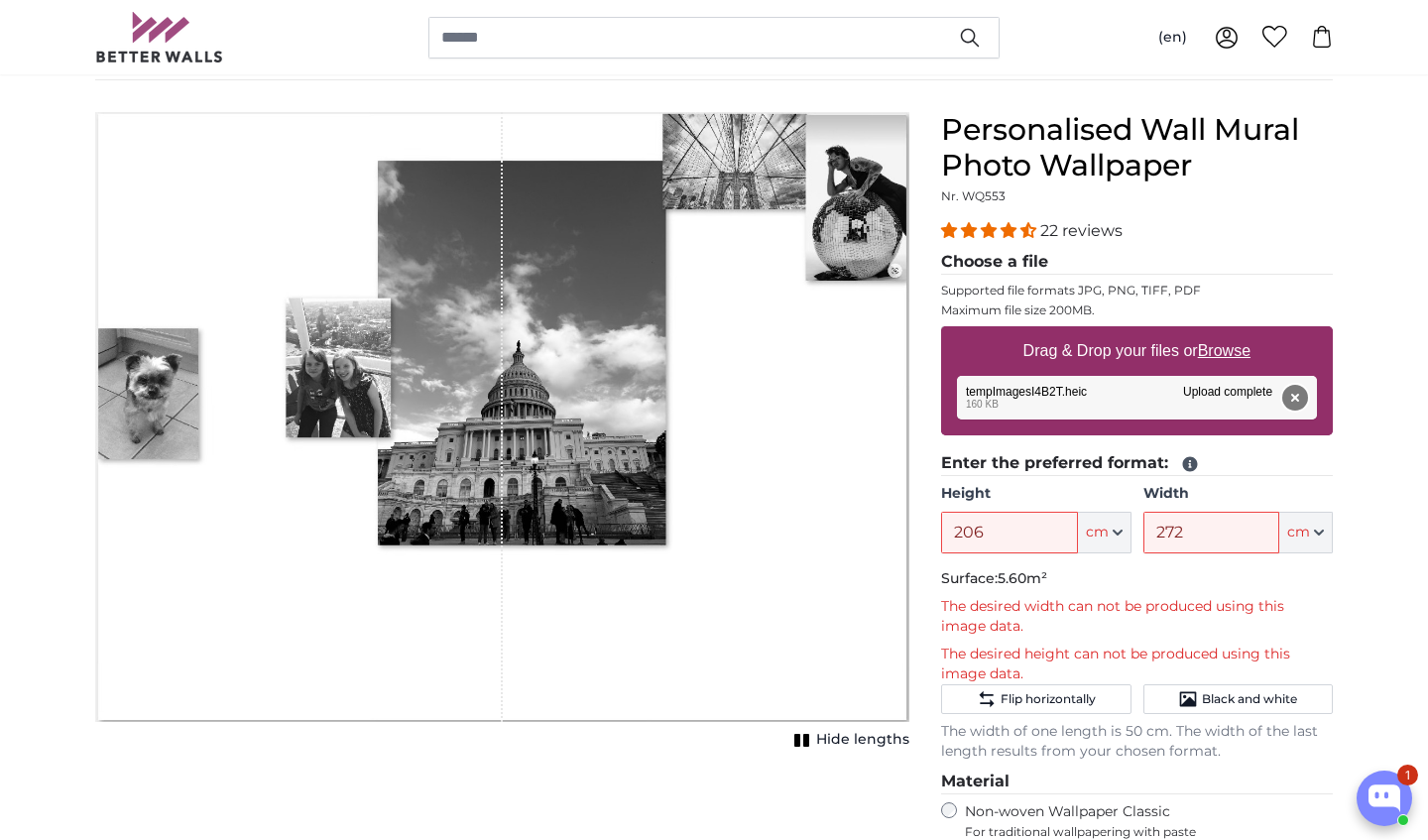click on "Remove" at bounding box center (1295, 398) 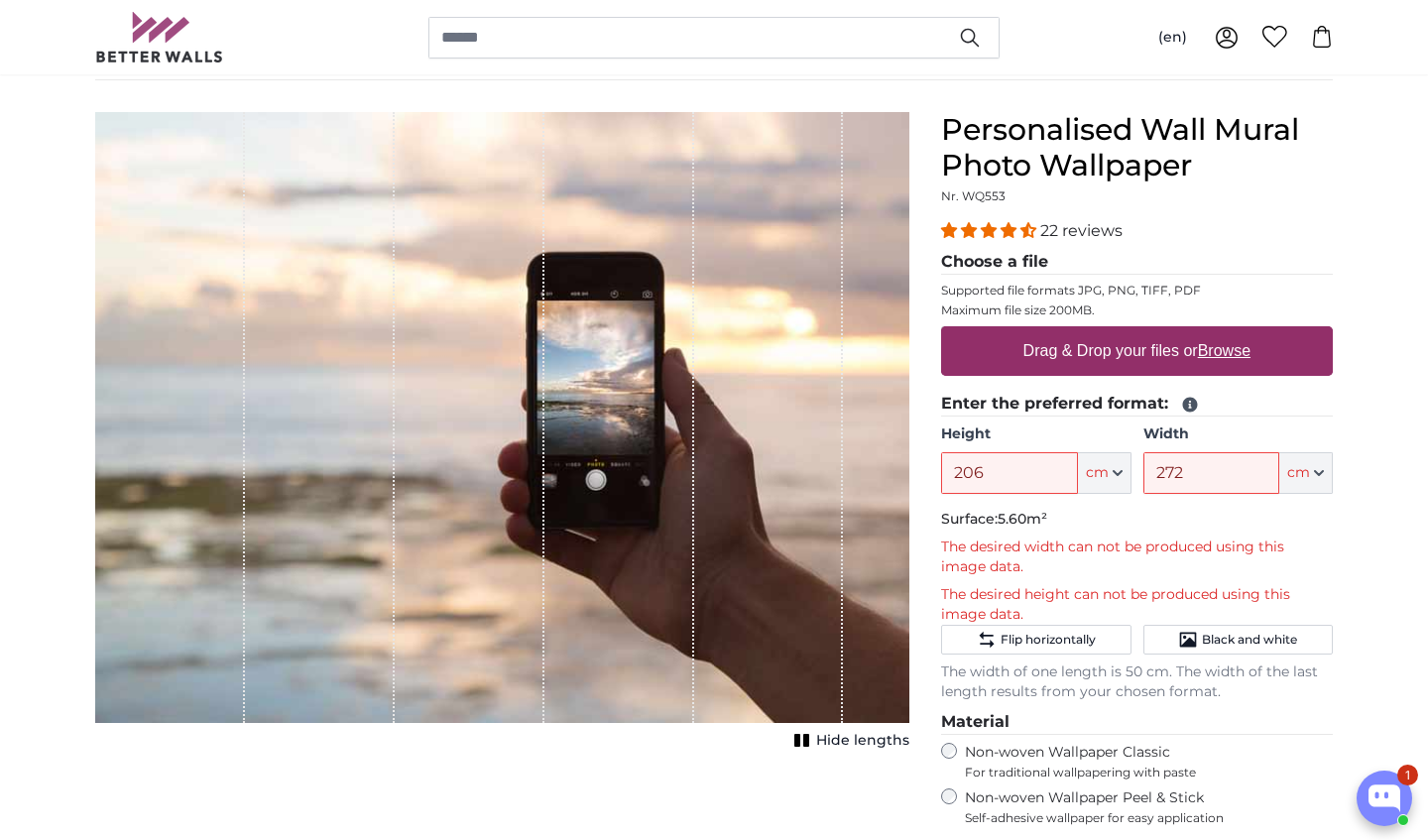 click on "cm" 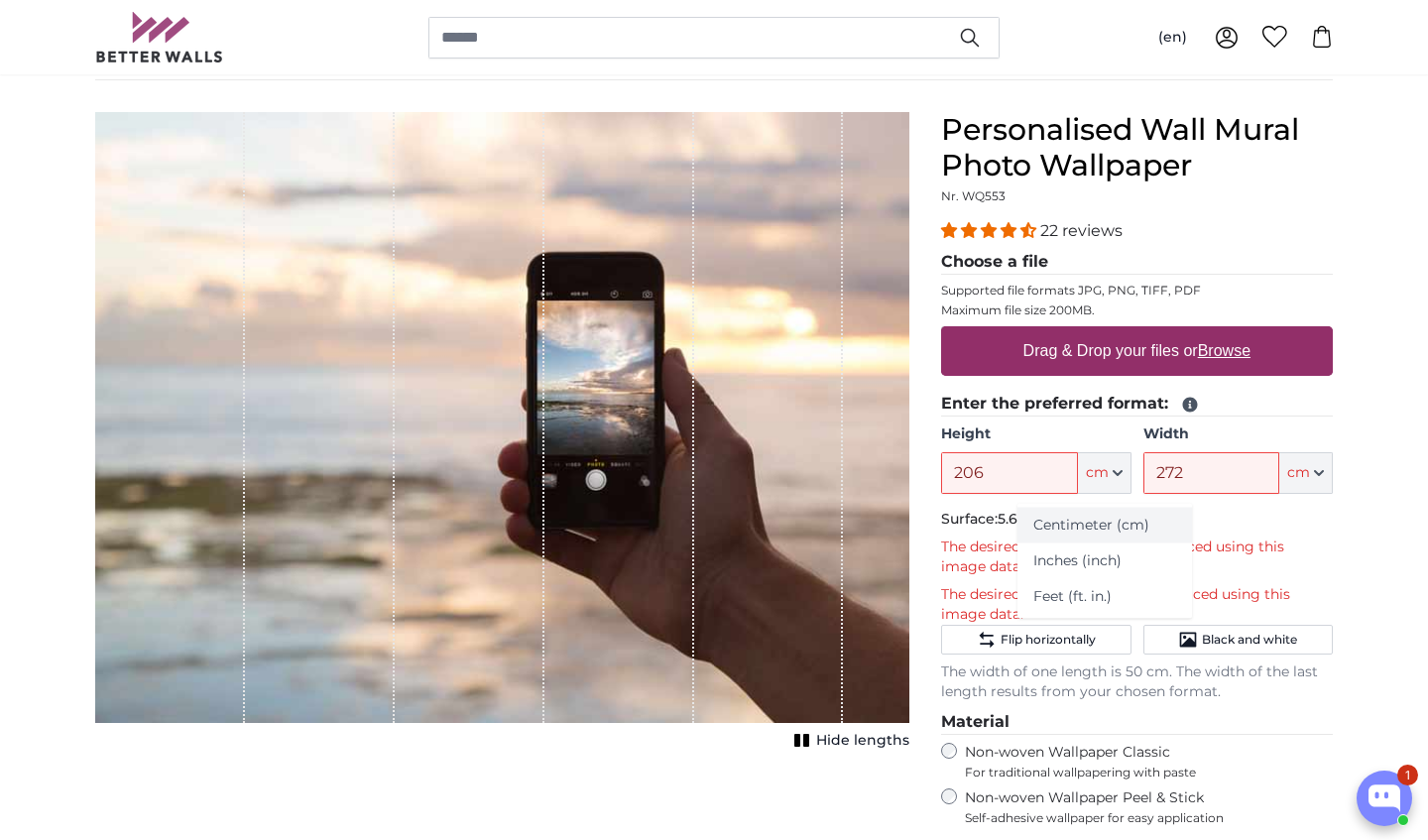 click on "Centimeter (cm)" 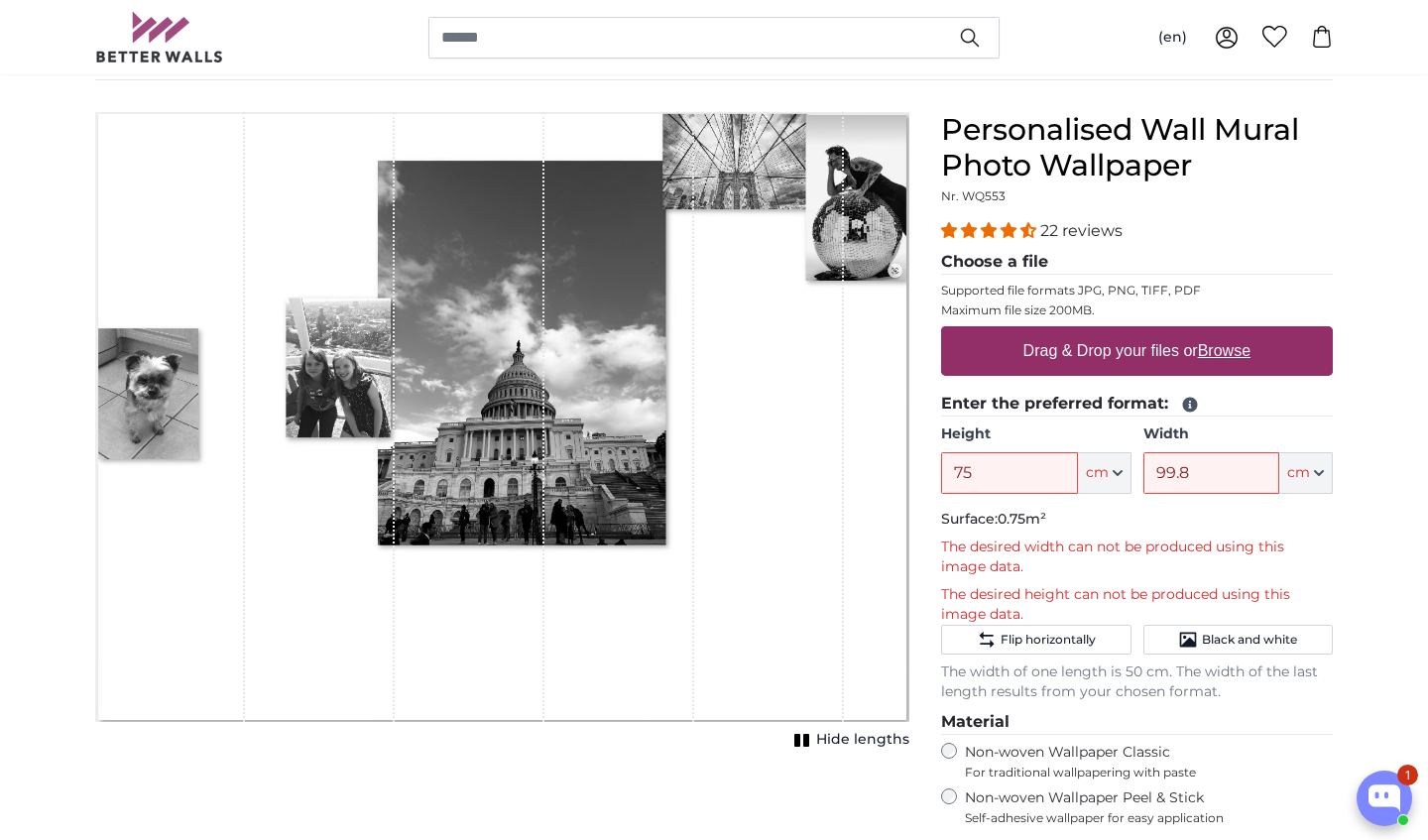 click on "Height
75
ft
cm
Centimeter (cm)
Inches (inch)
Feet (ft. in.)" 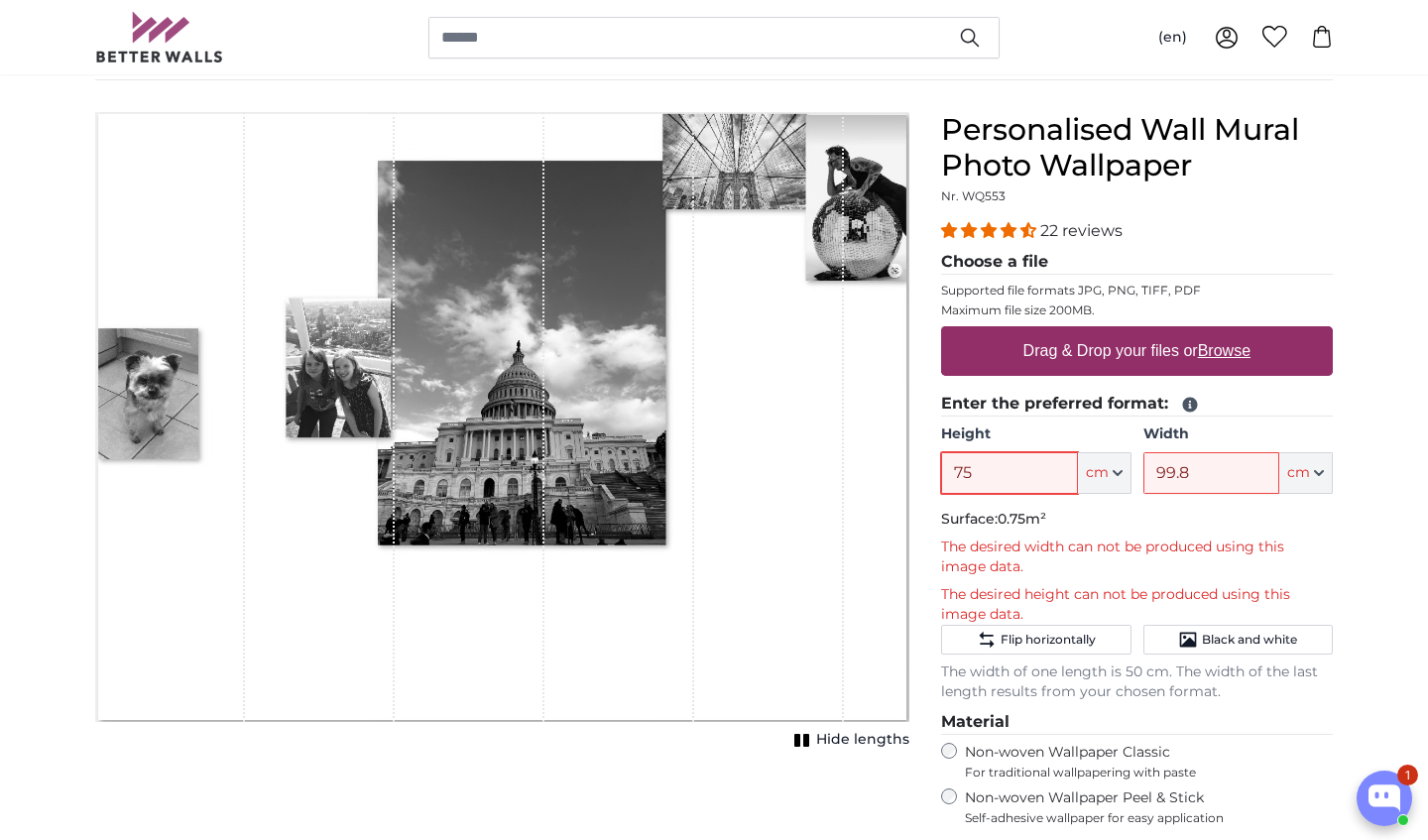 click on "75" at bounding box center [1009, 473] 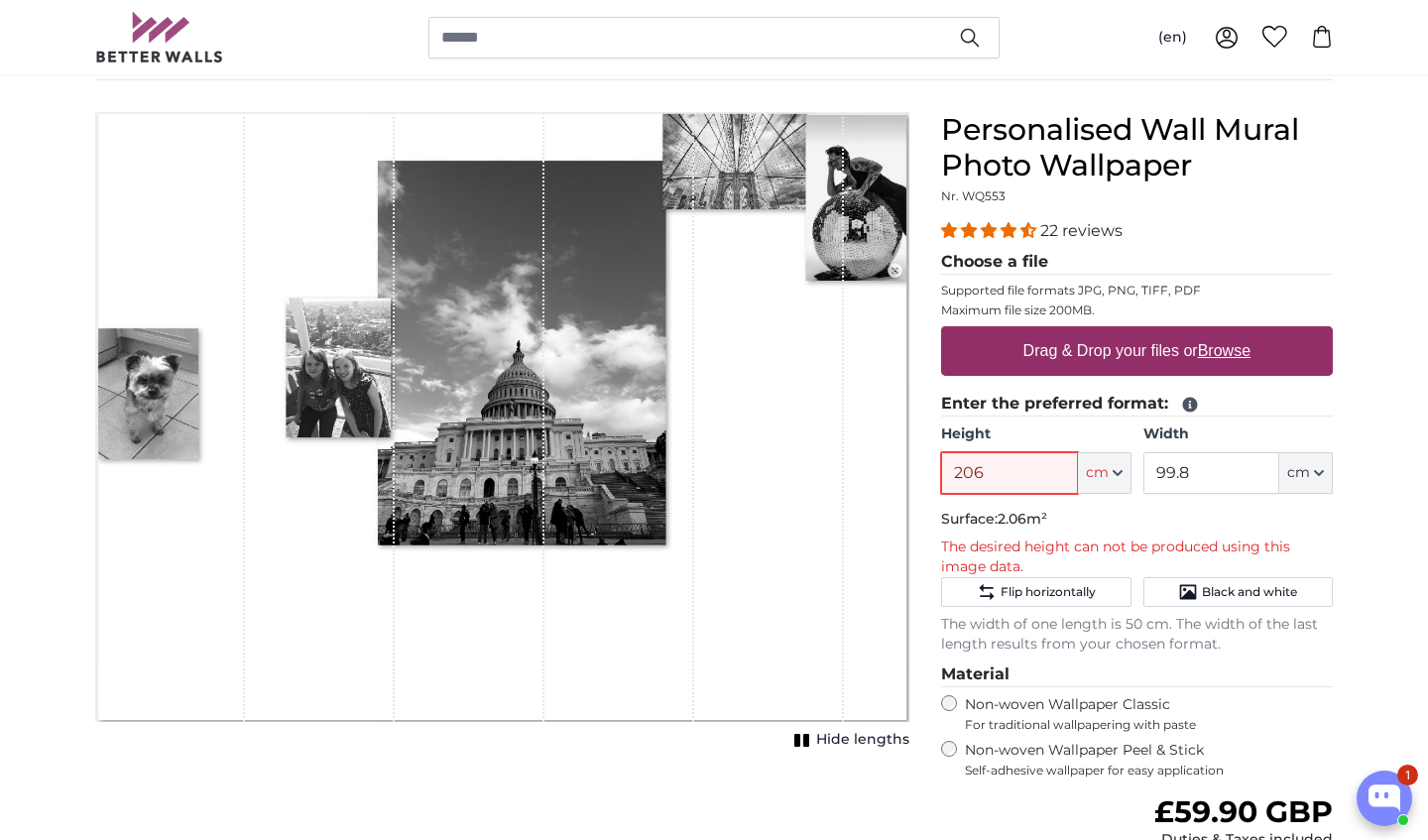 type on "206" 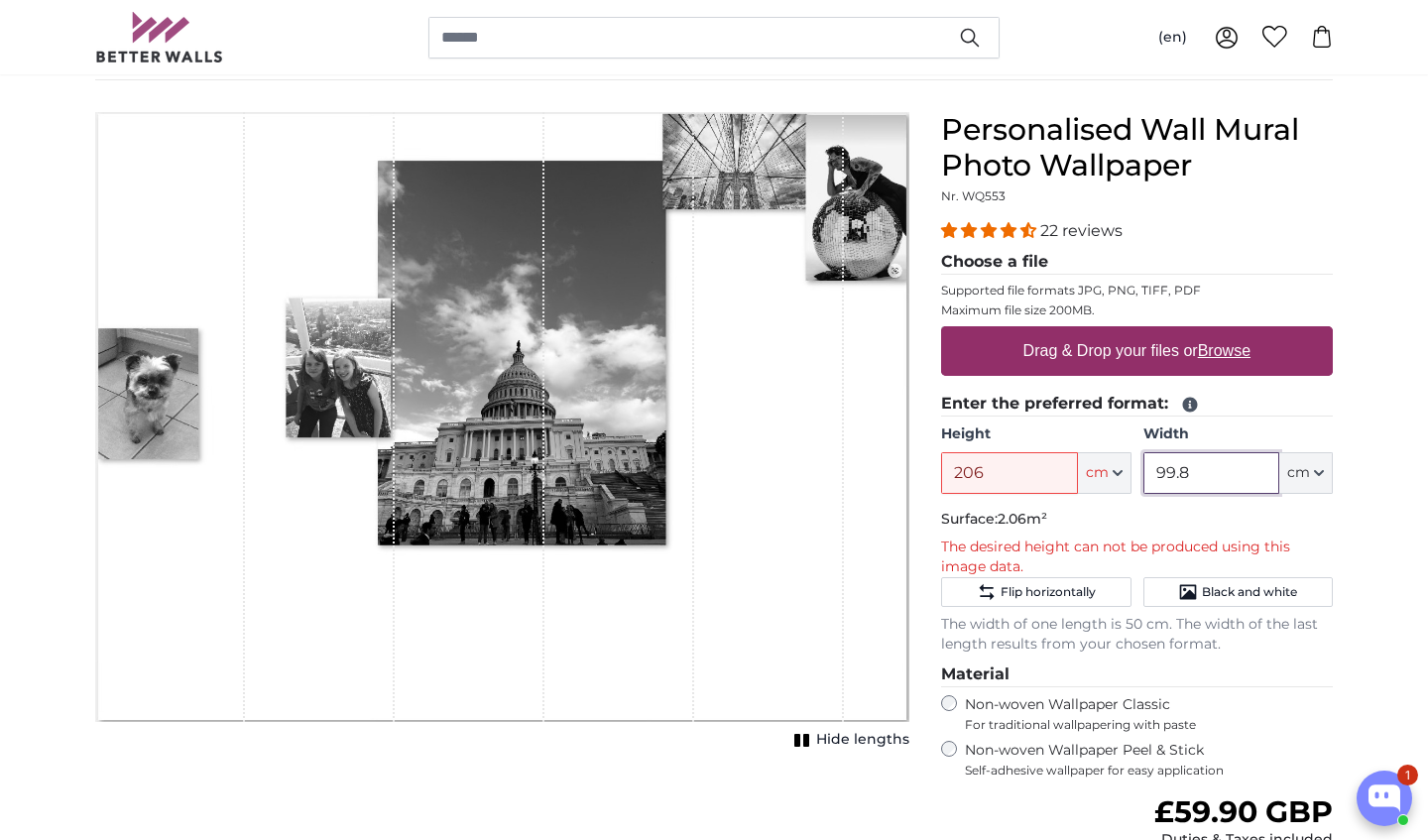 click on "99.8" at bounding box center (1211, 473) 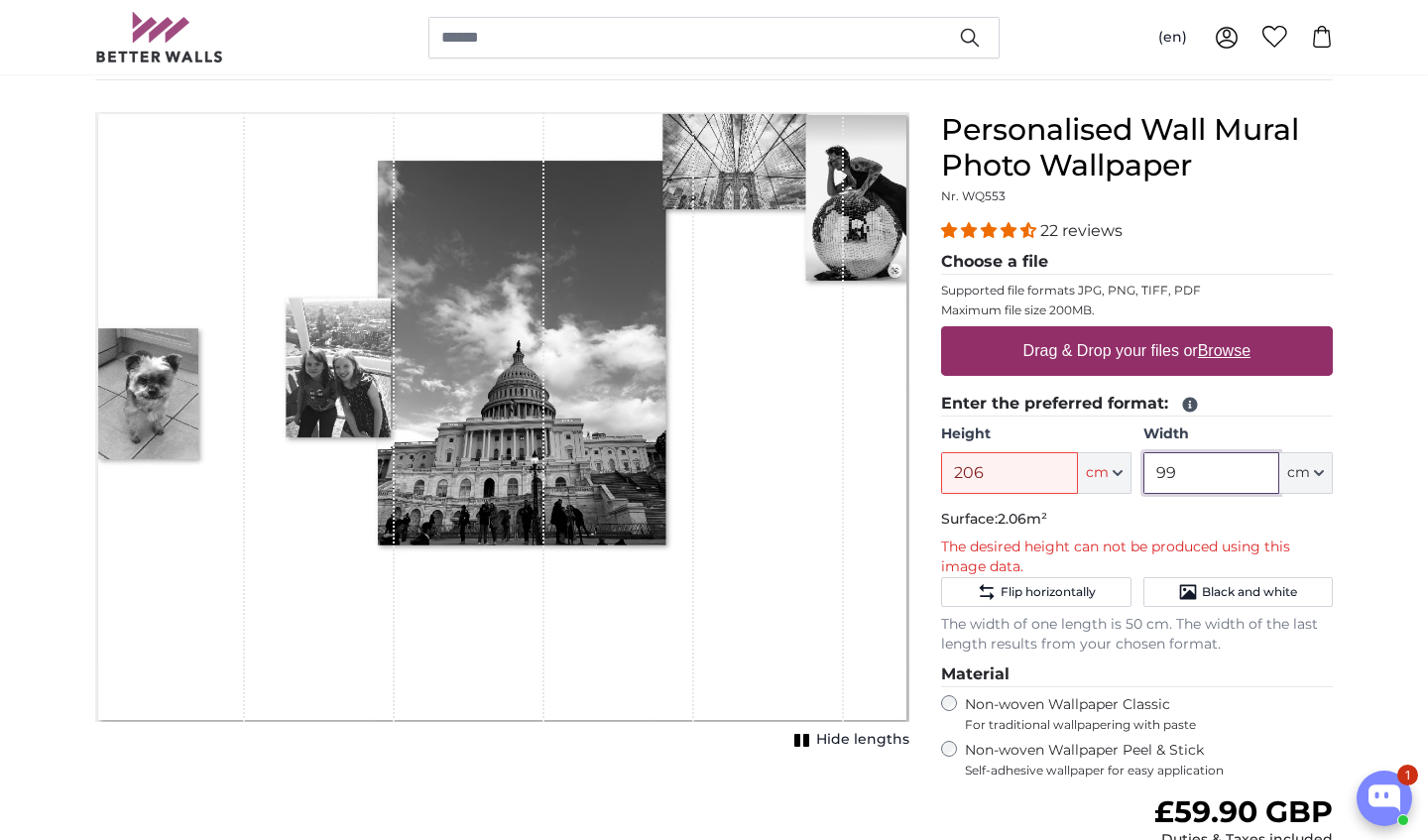 type on "9" 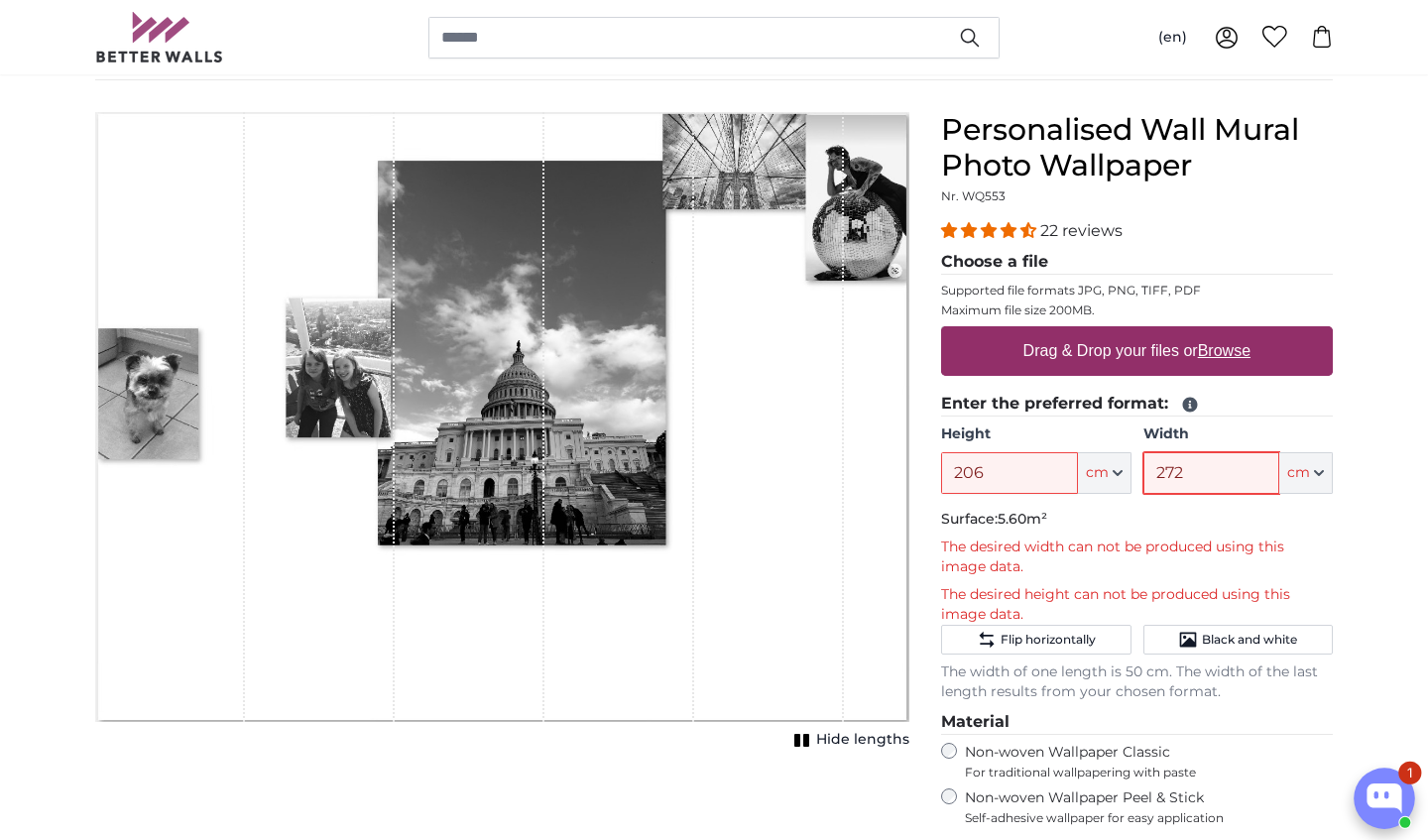 type on "272" 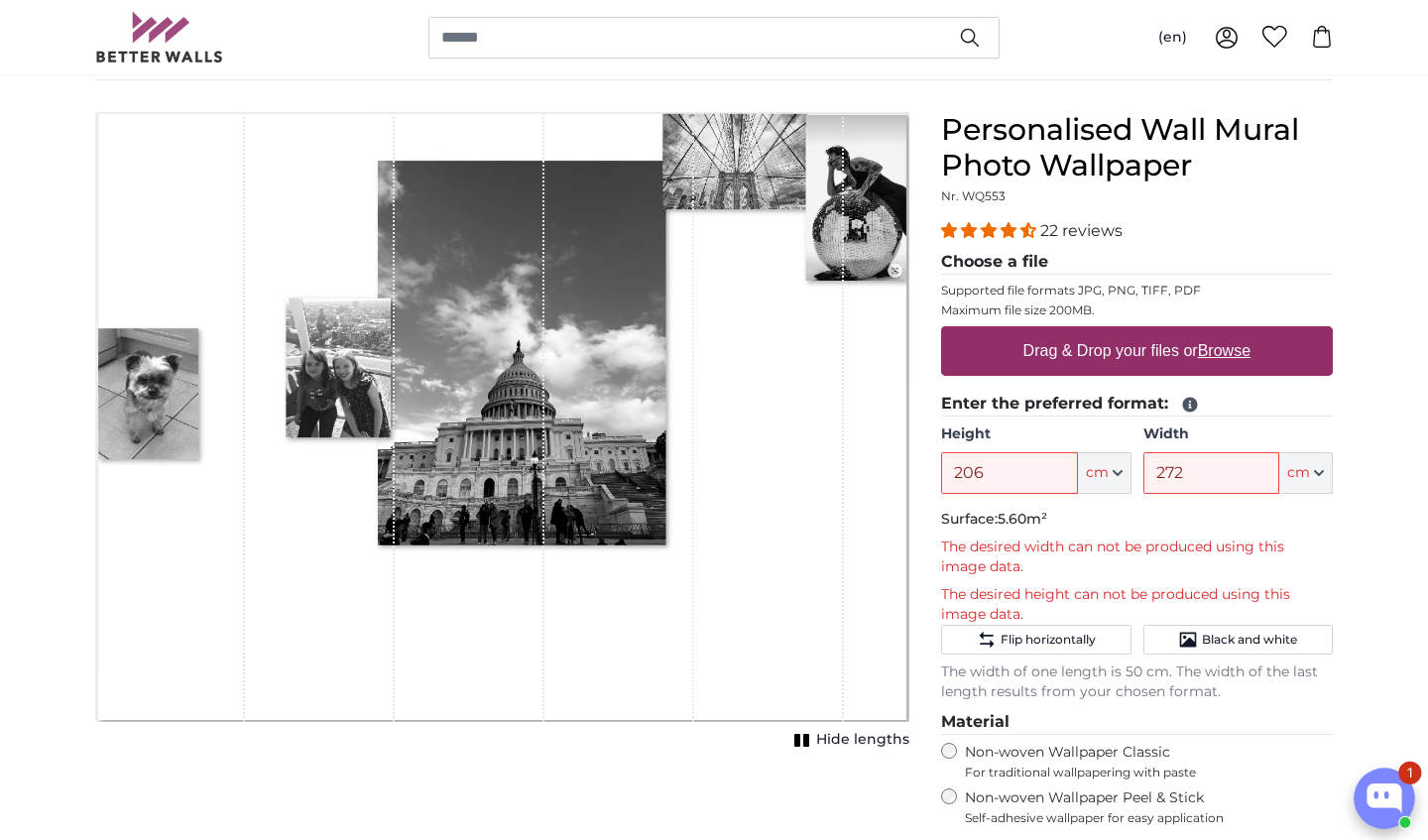 click 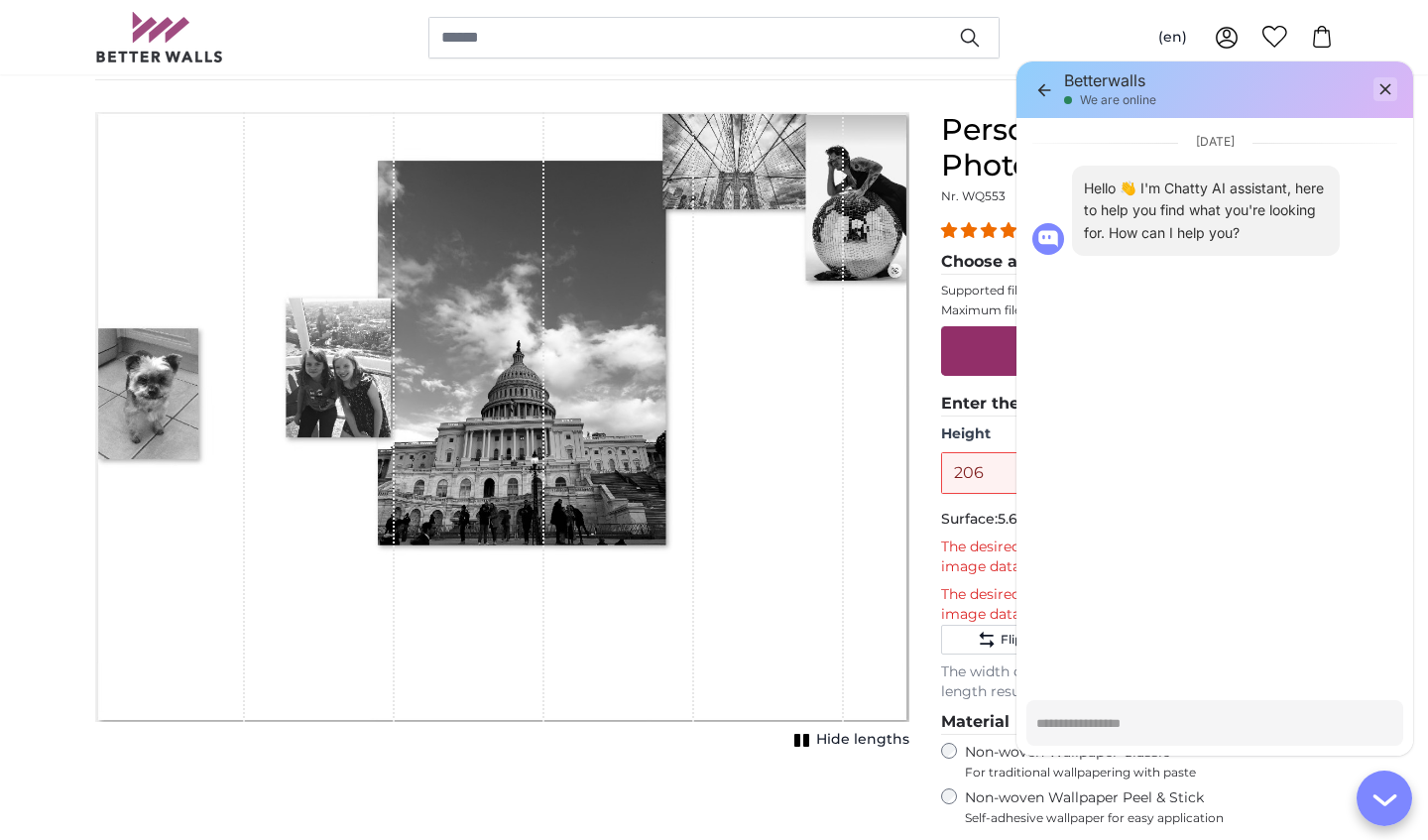 type on "*" 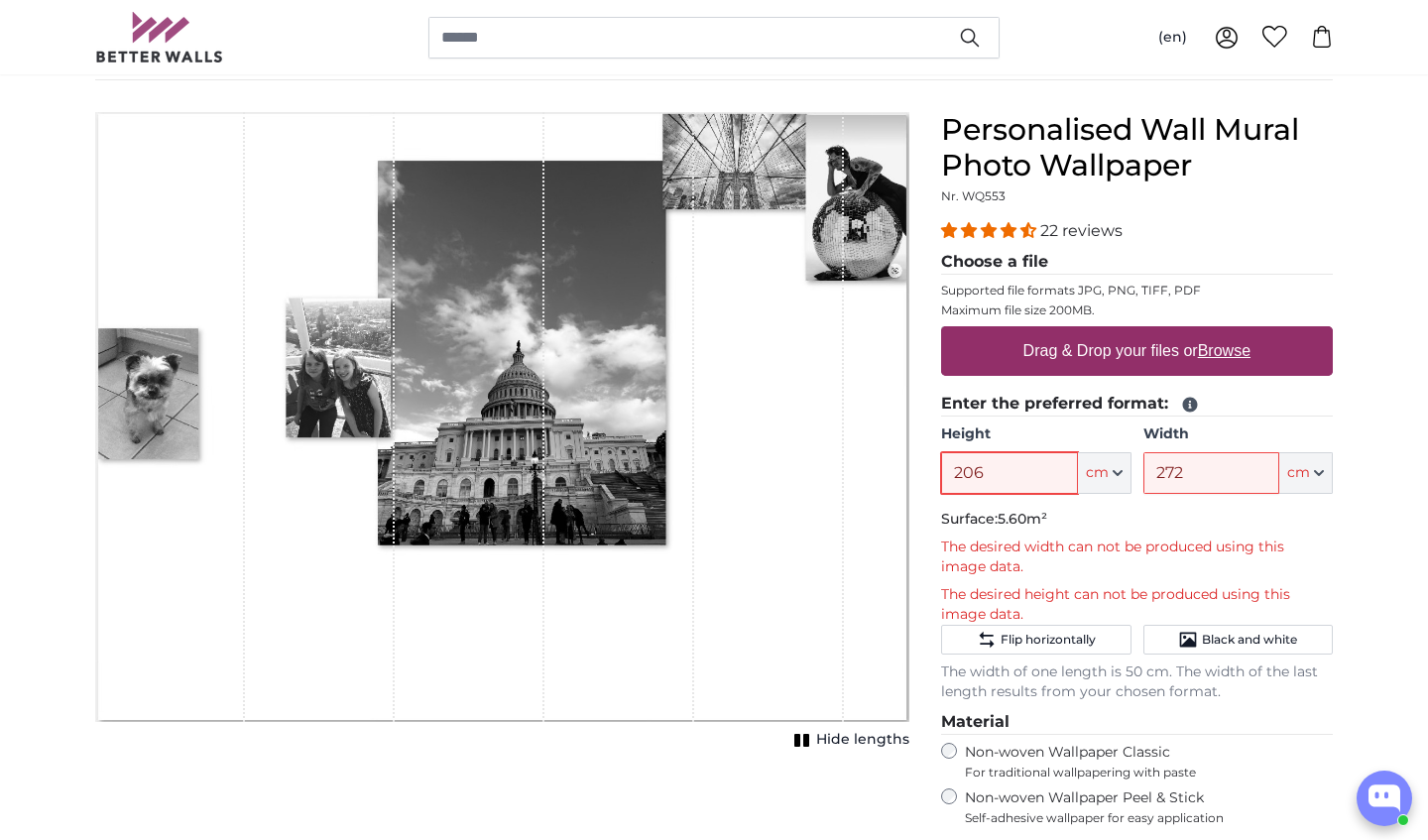click on "206" at bounding box center [1009, 473] 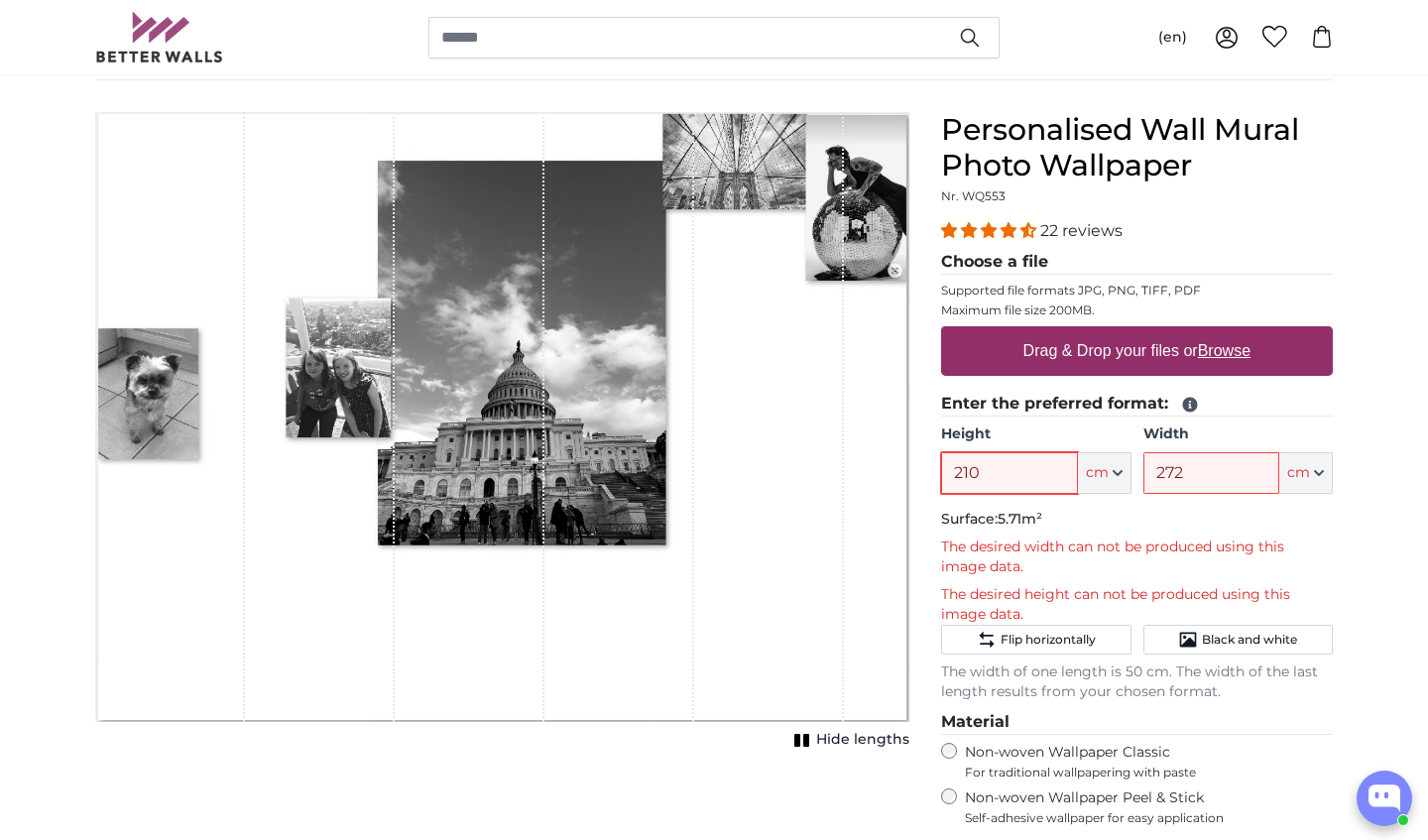 type on "210" 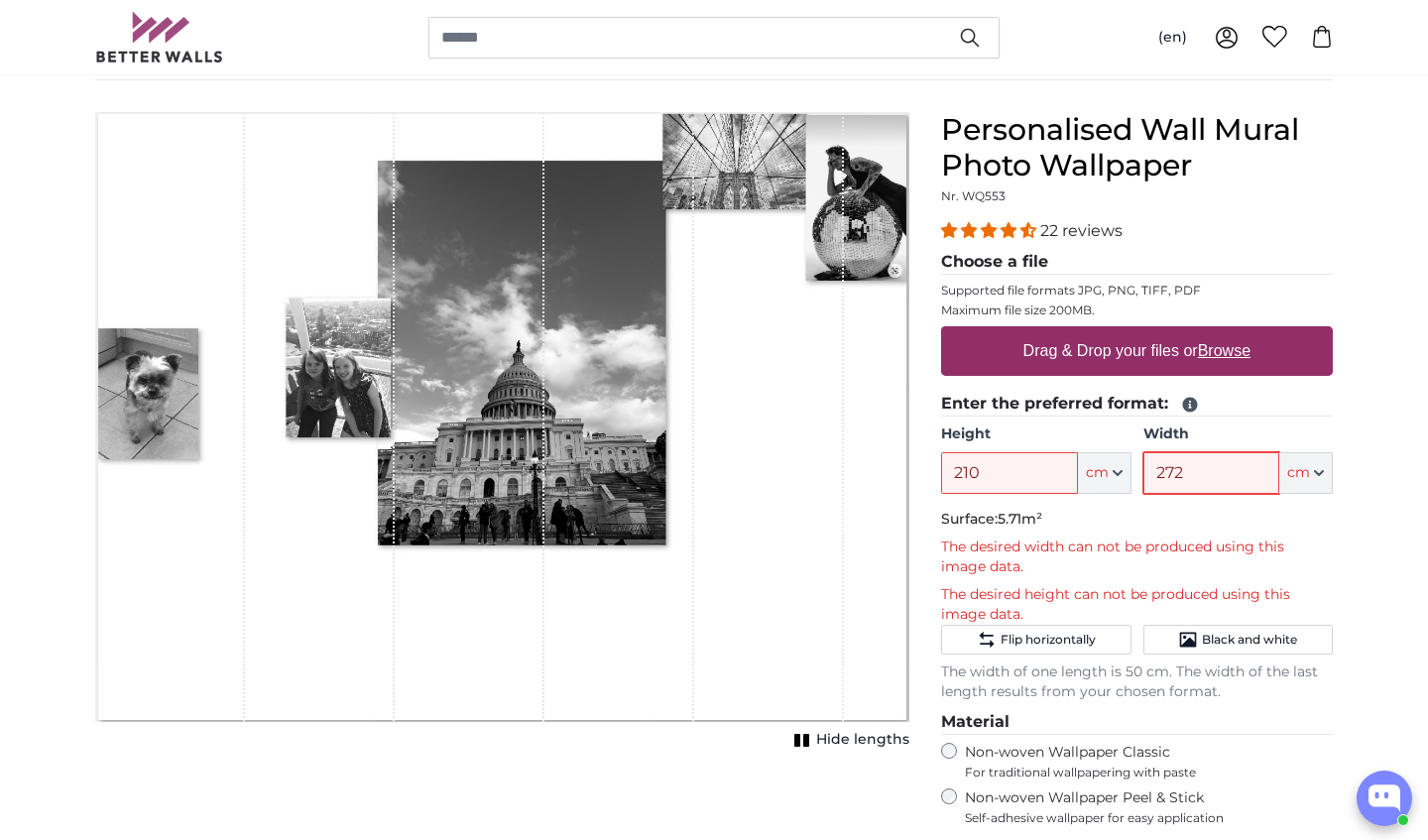 click on "272" at bounding box center (1211, 473) 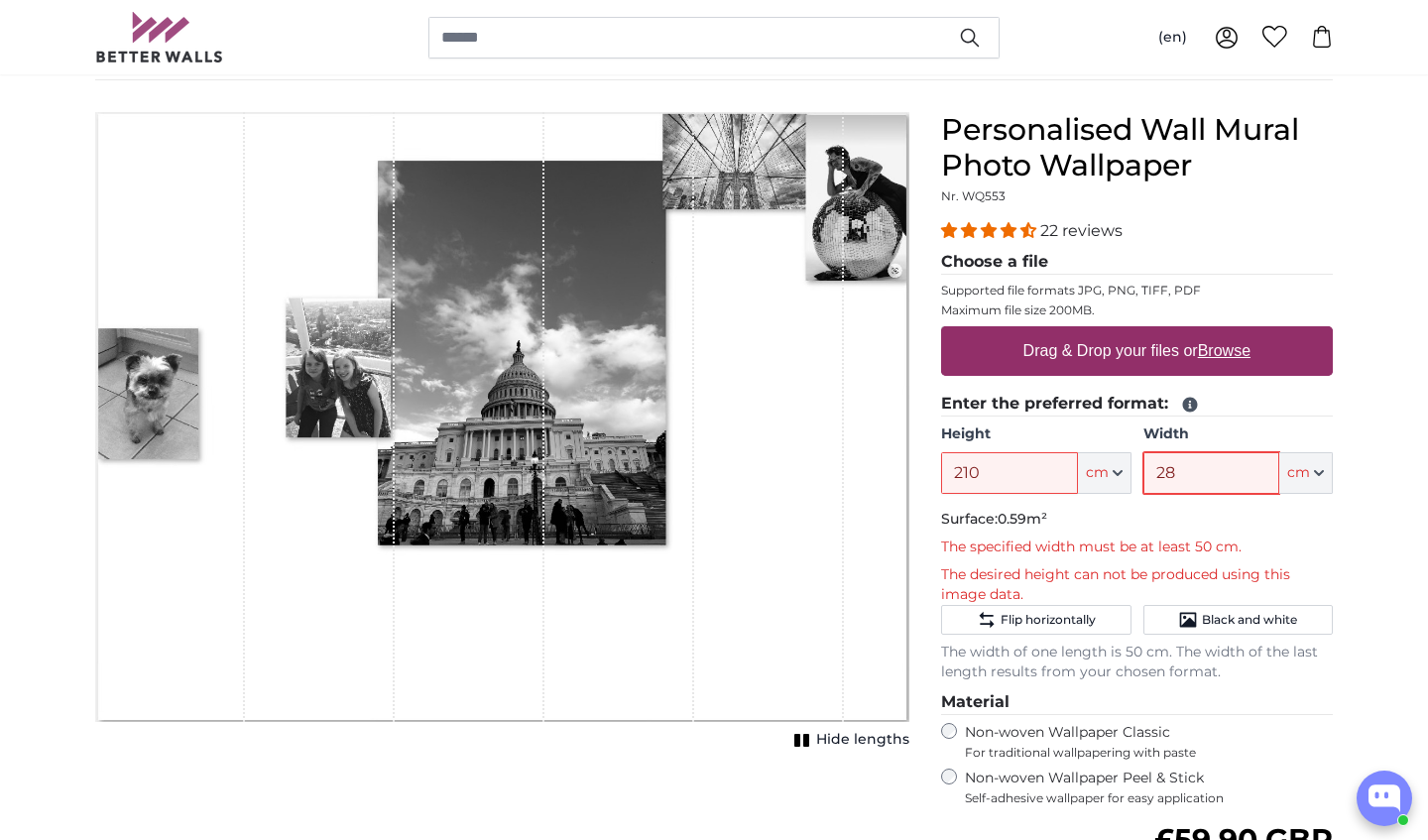type on "2" 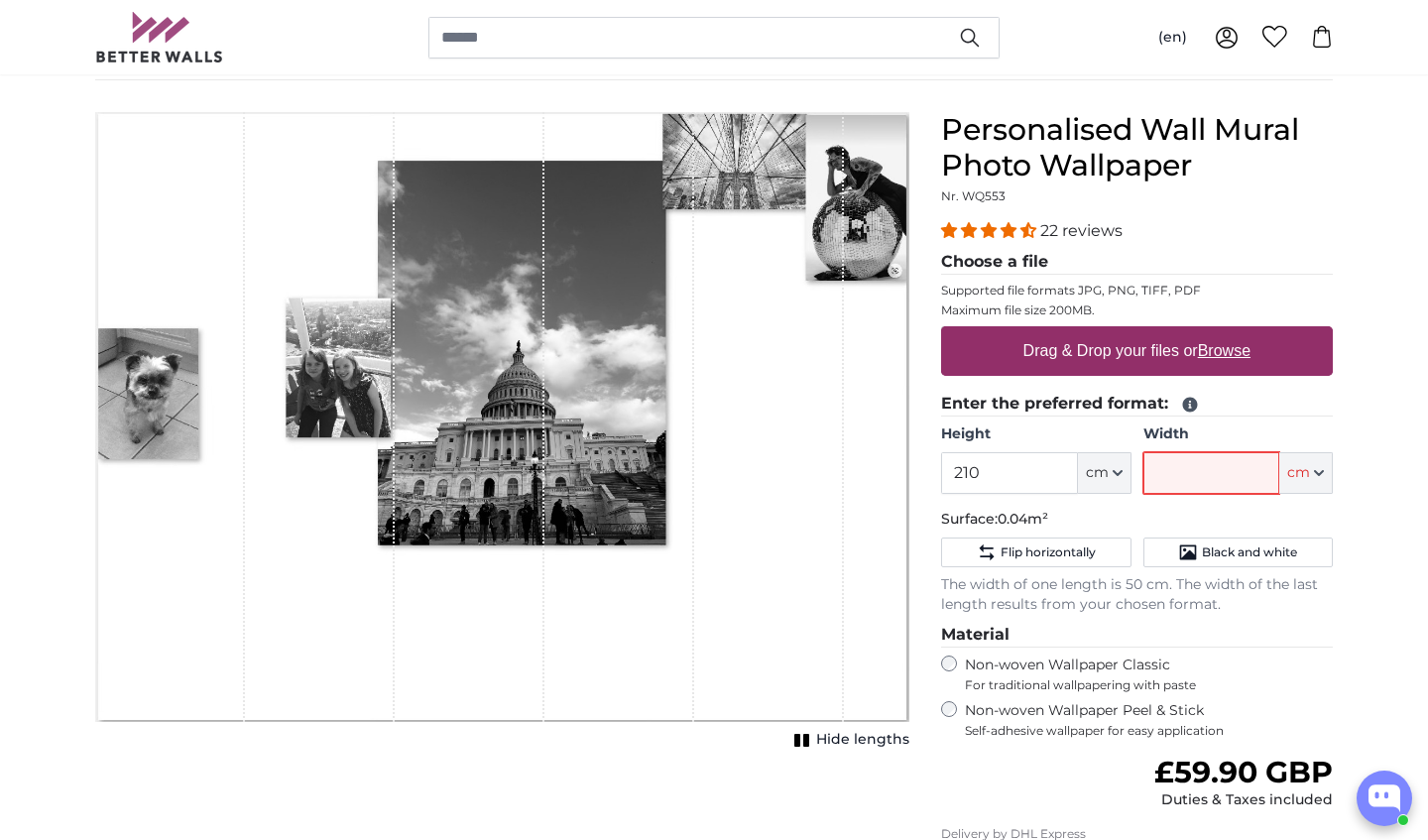 type on "8" 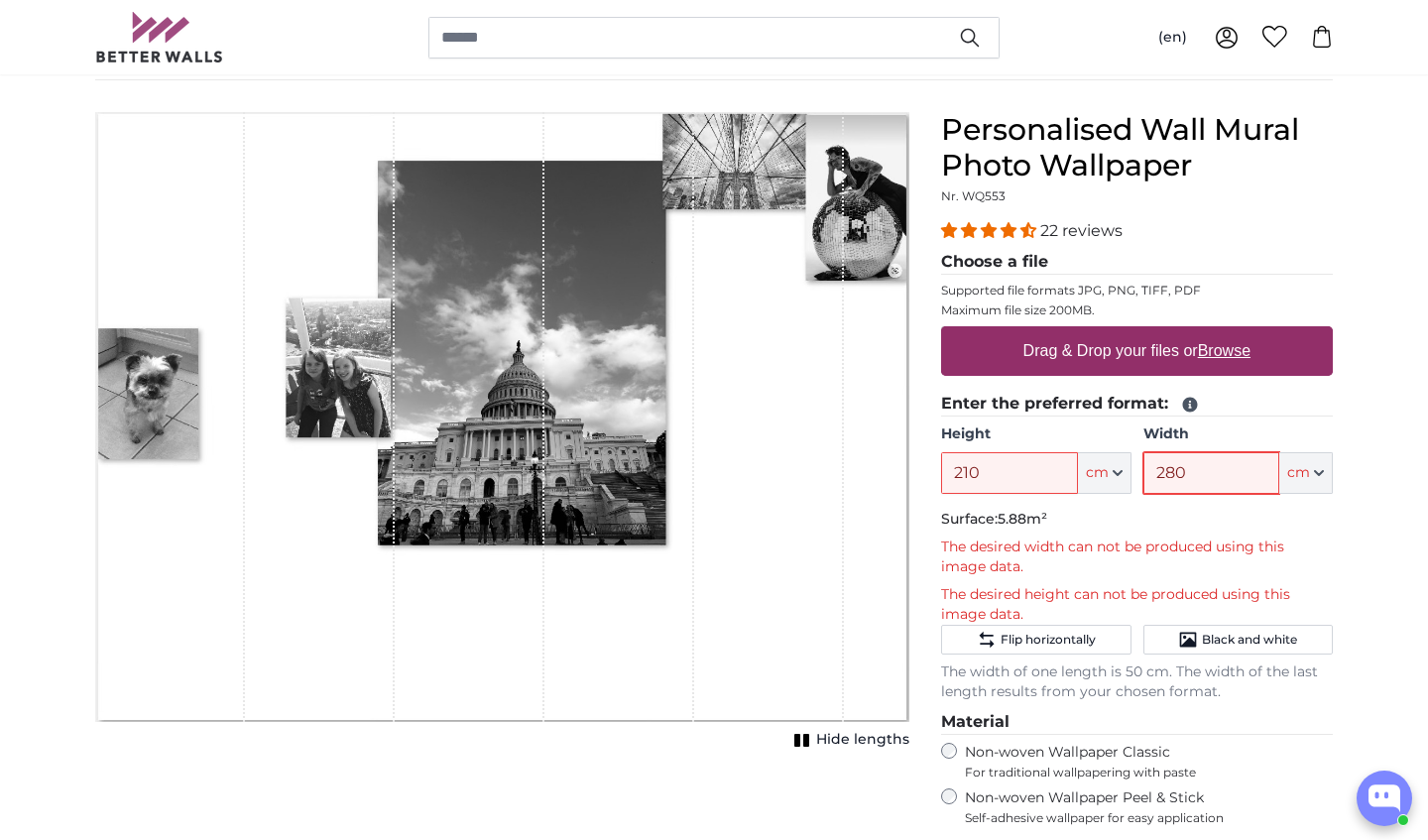 type on "280" 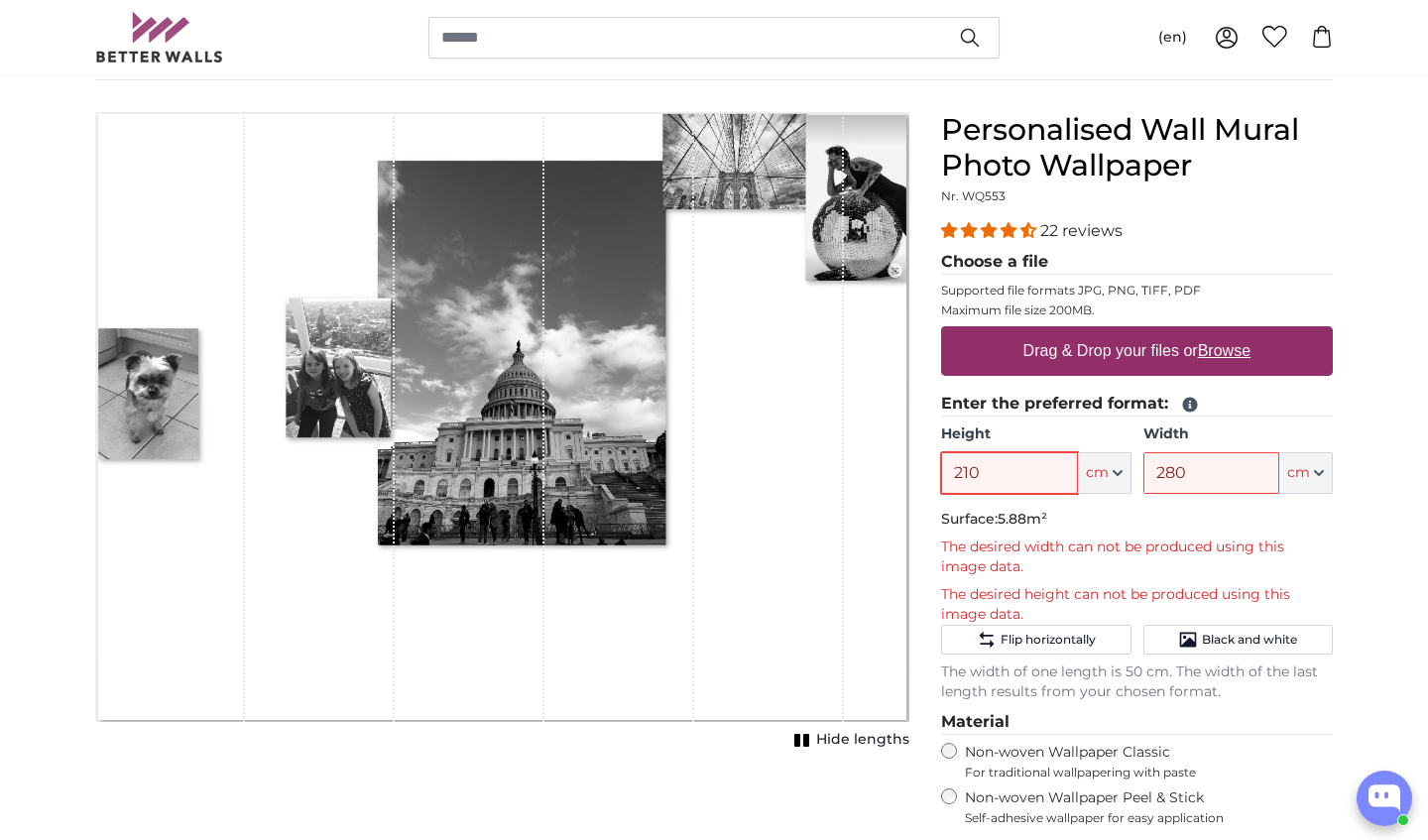 click on "210" at bounding box center (1009, 473) 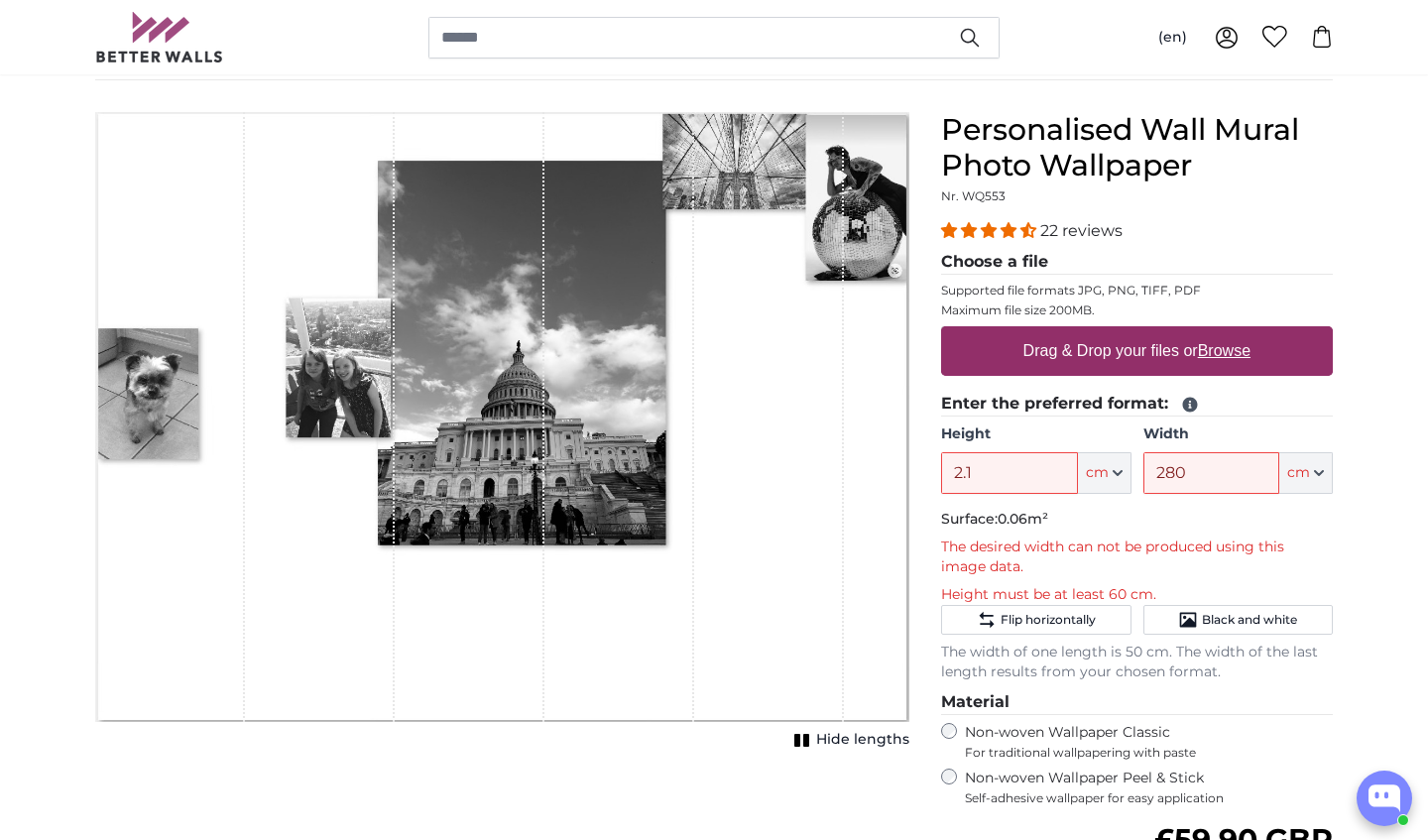 click on "cm" 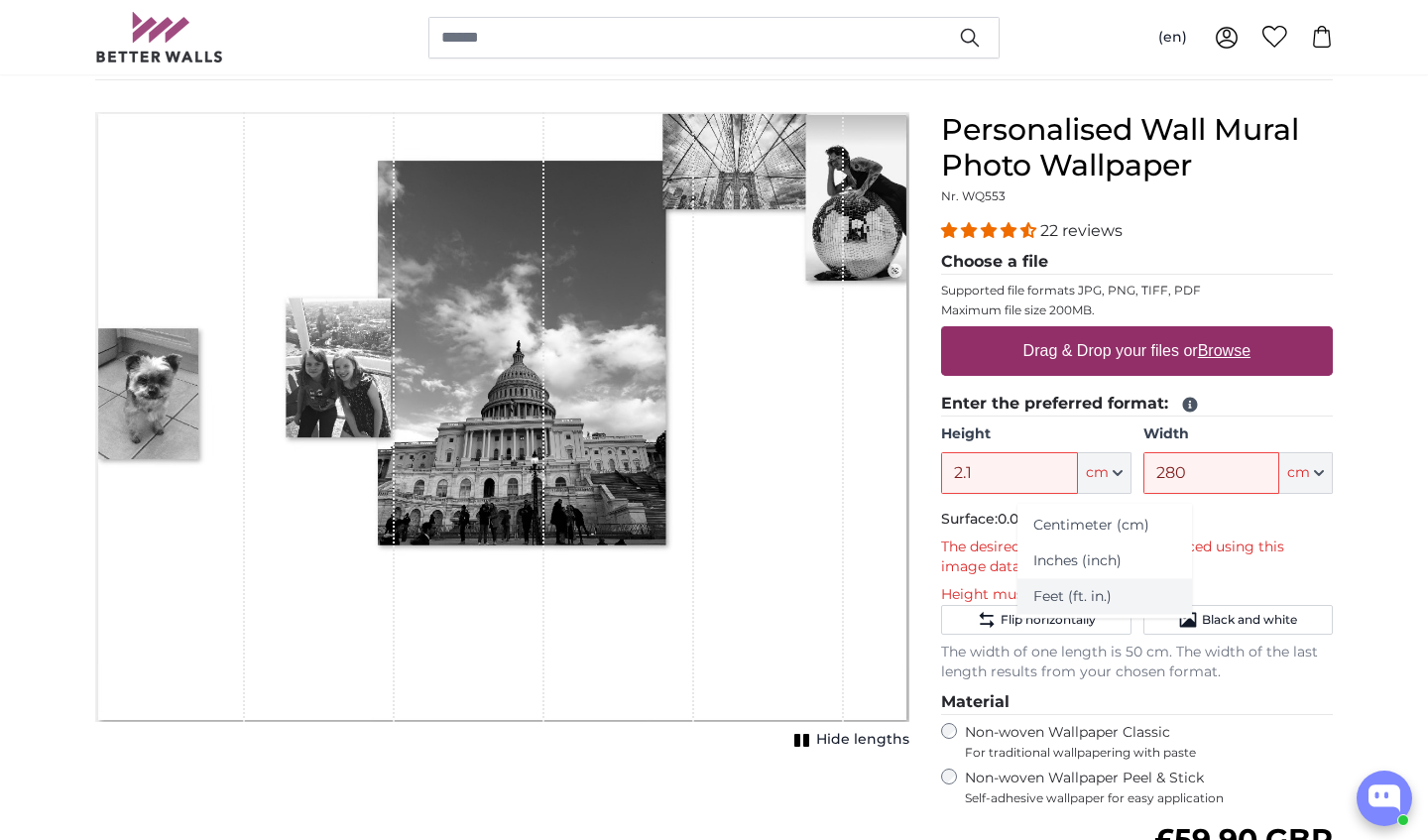 click on "Feet (ft. in.)" 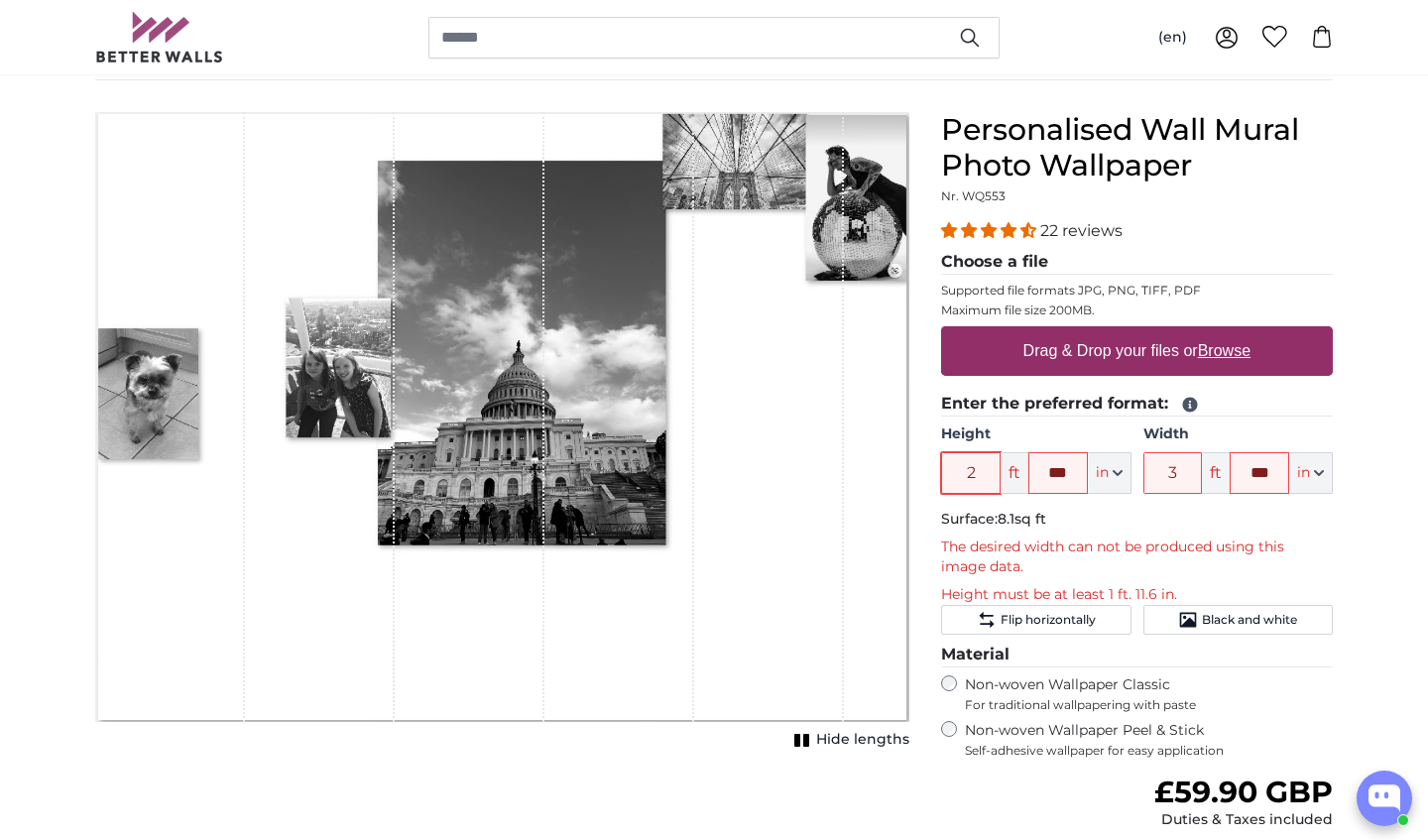 click on "2" at bounding box center [971, 473] 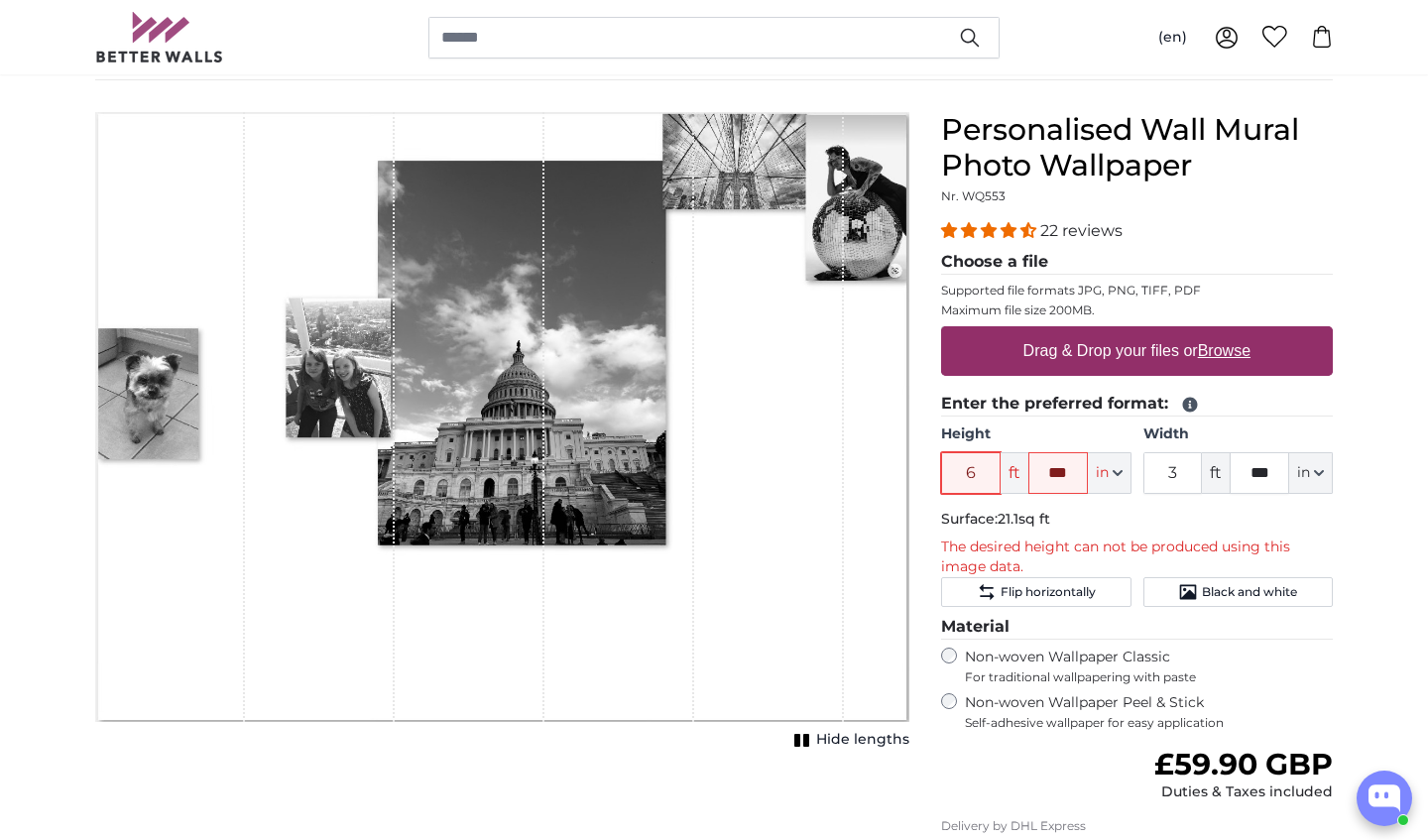 type on "6" 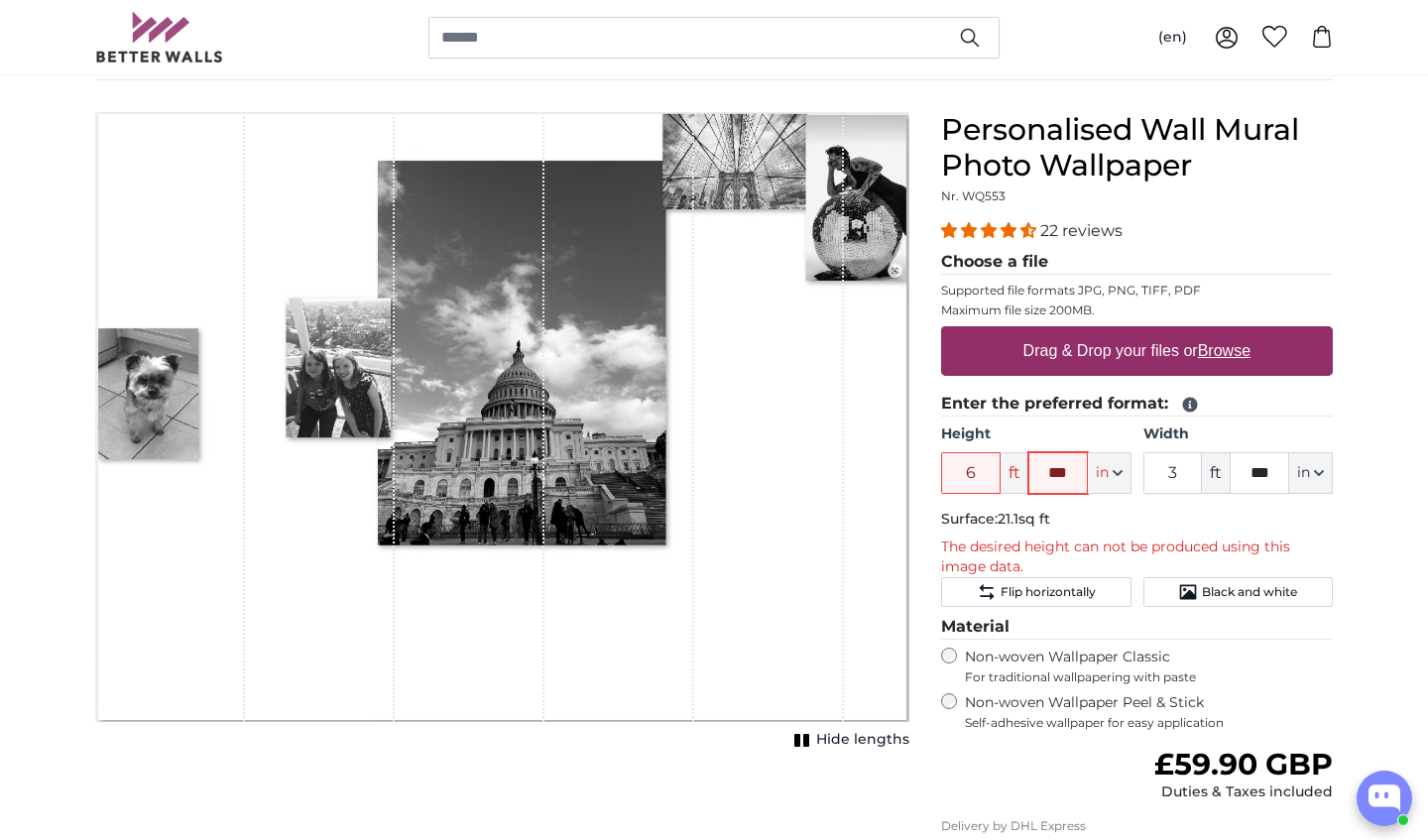 click on "***" 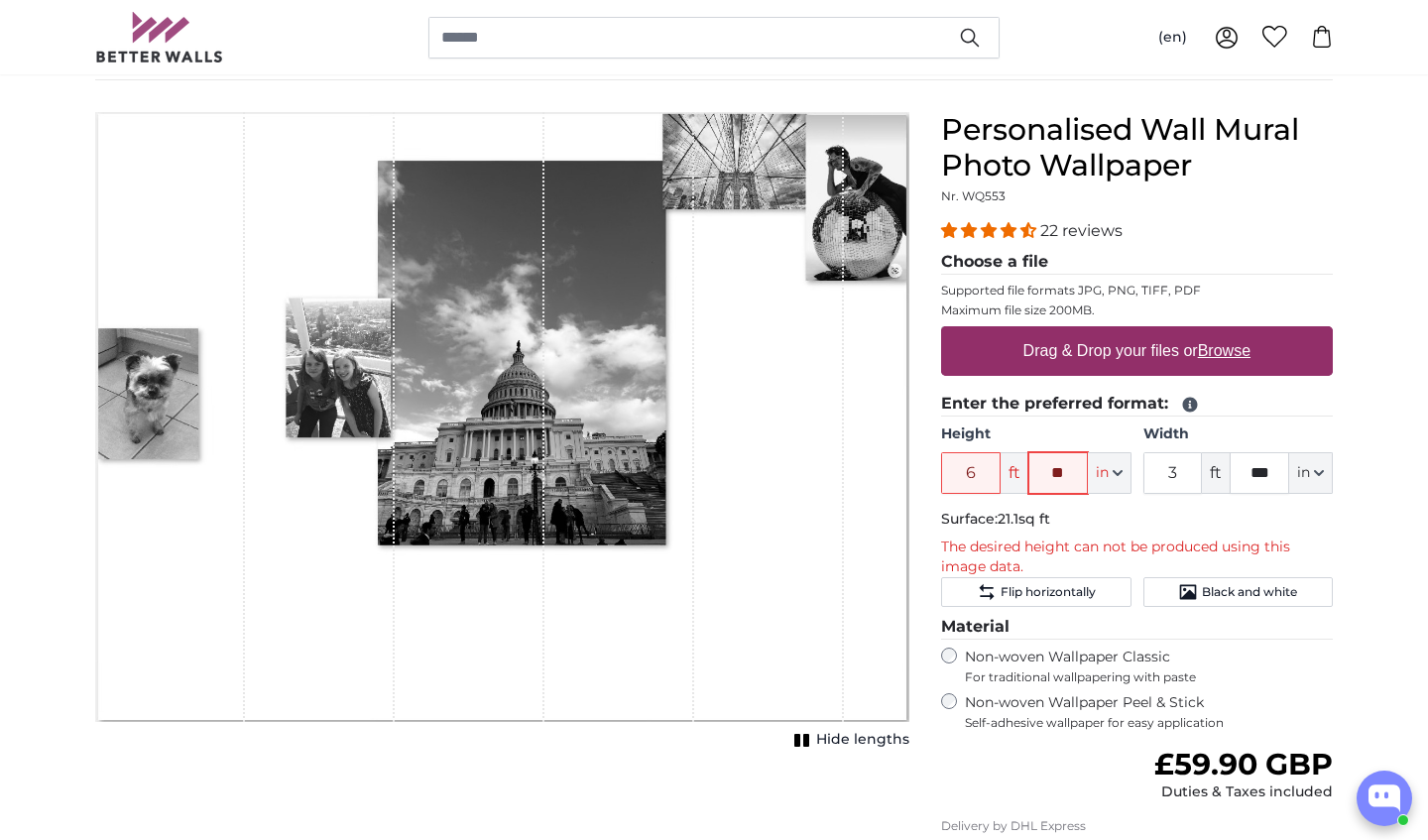 type on "*" 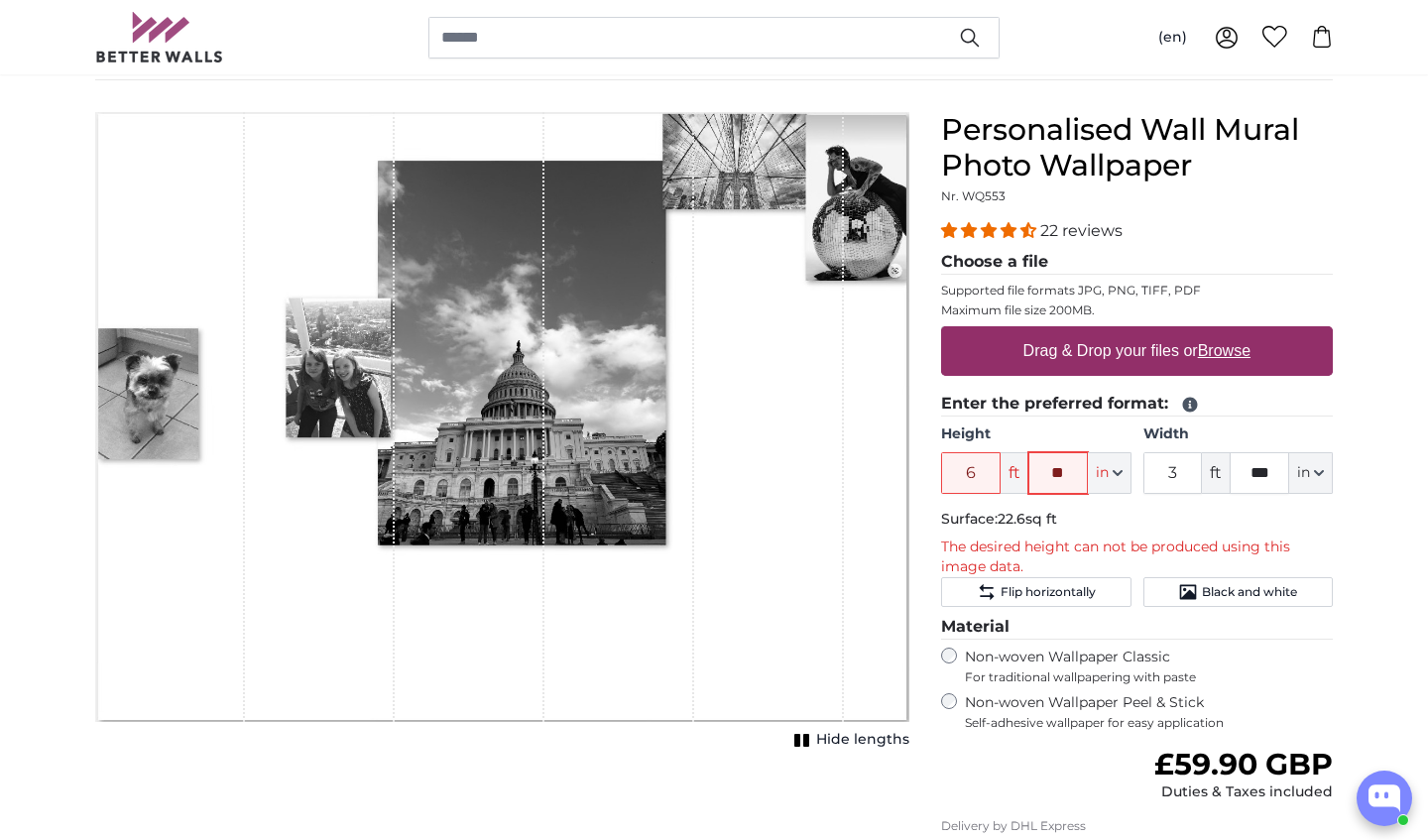 type on "**" 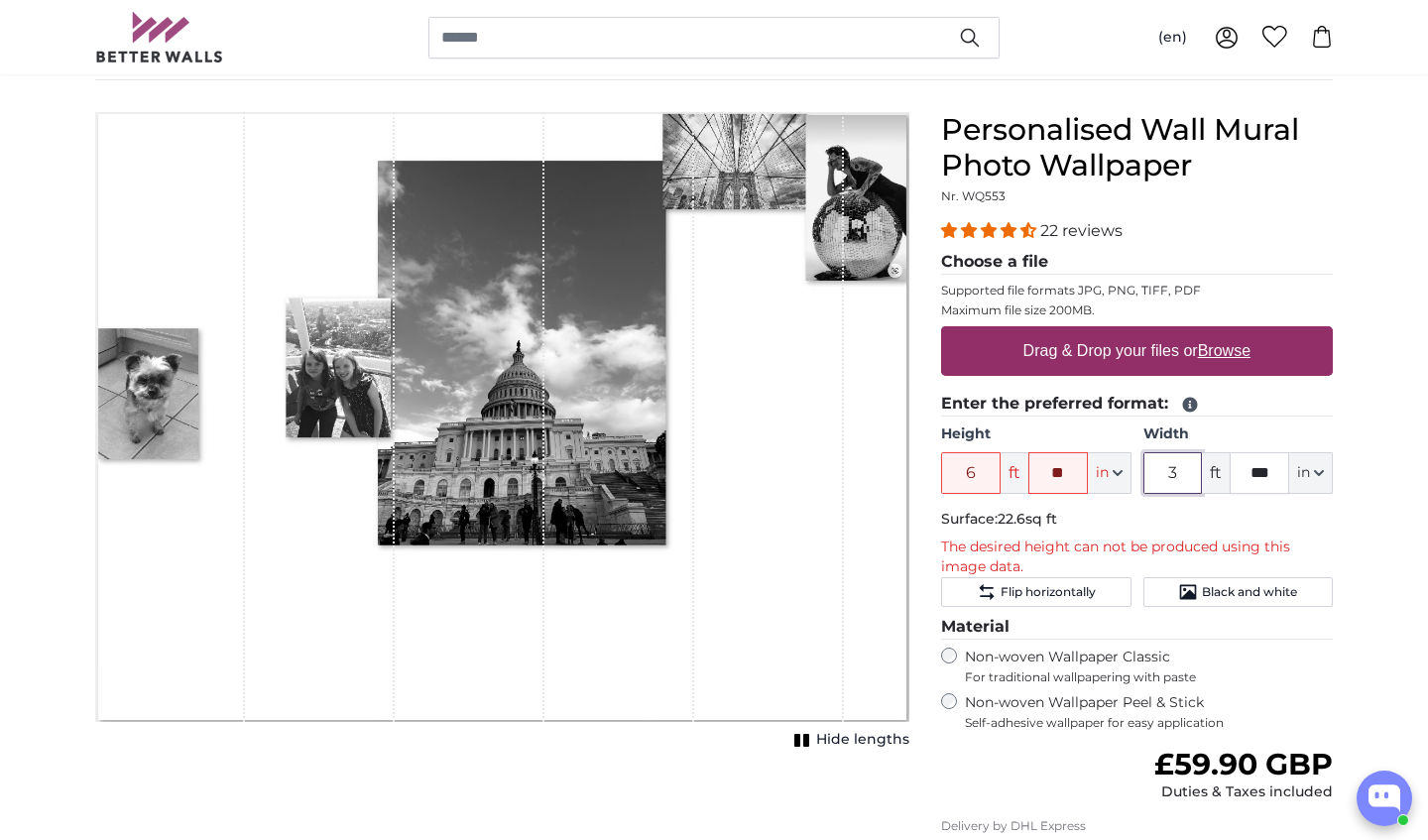 click on "3" at bounding box center [1173, 473] 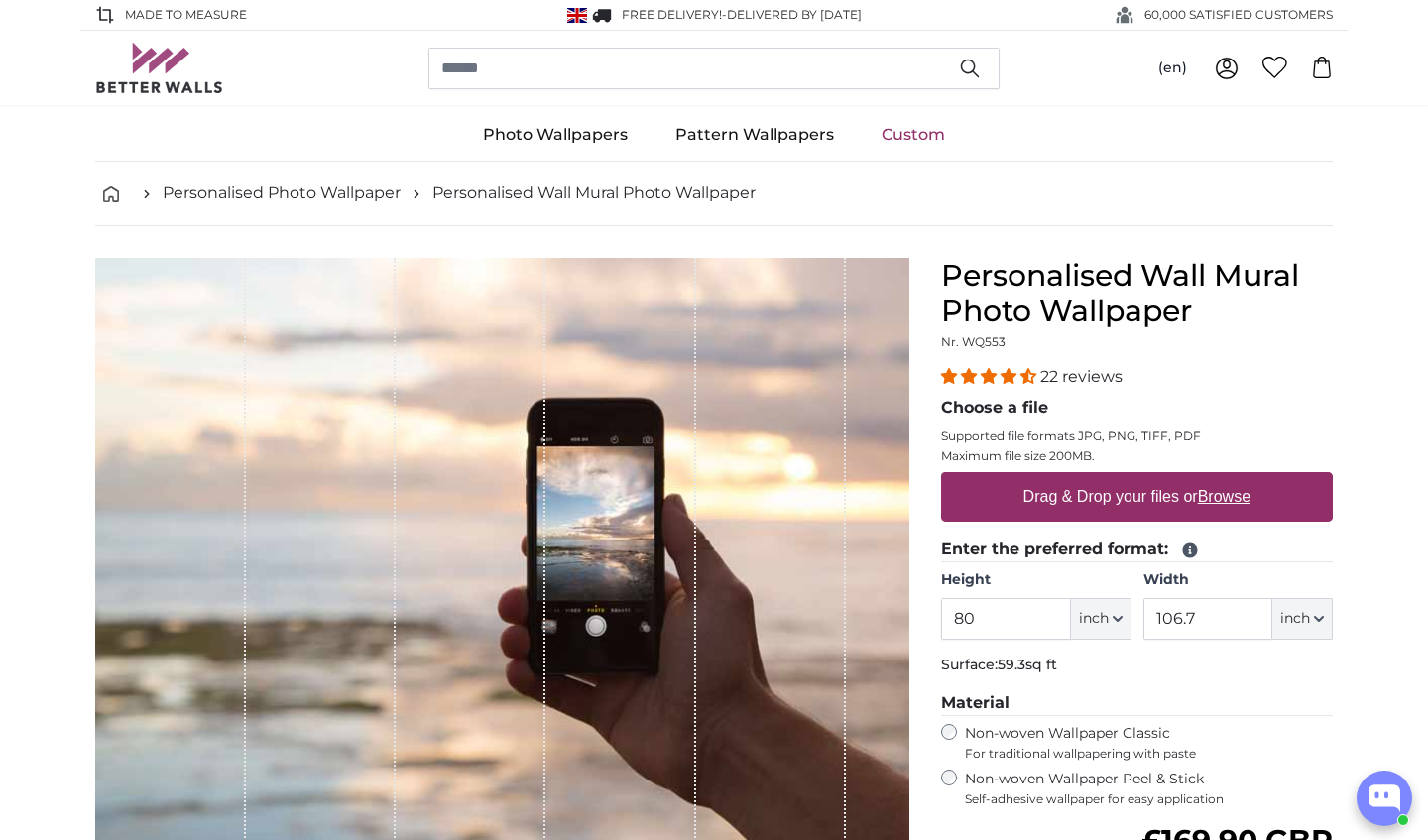 scroll, scrollTop: 0, scrollLeft: 0, axis: both 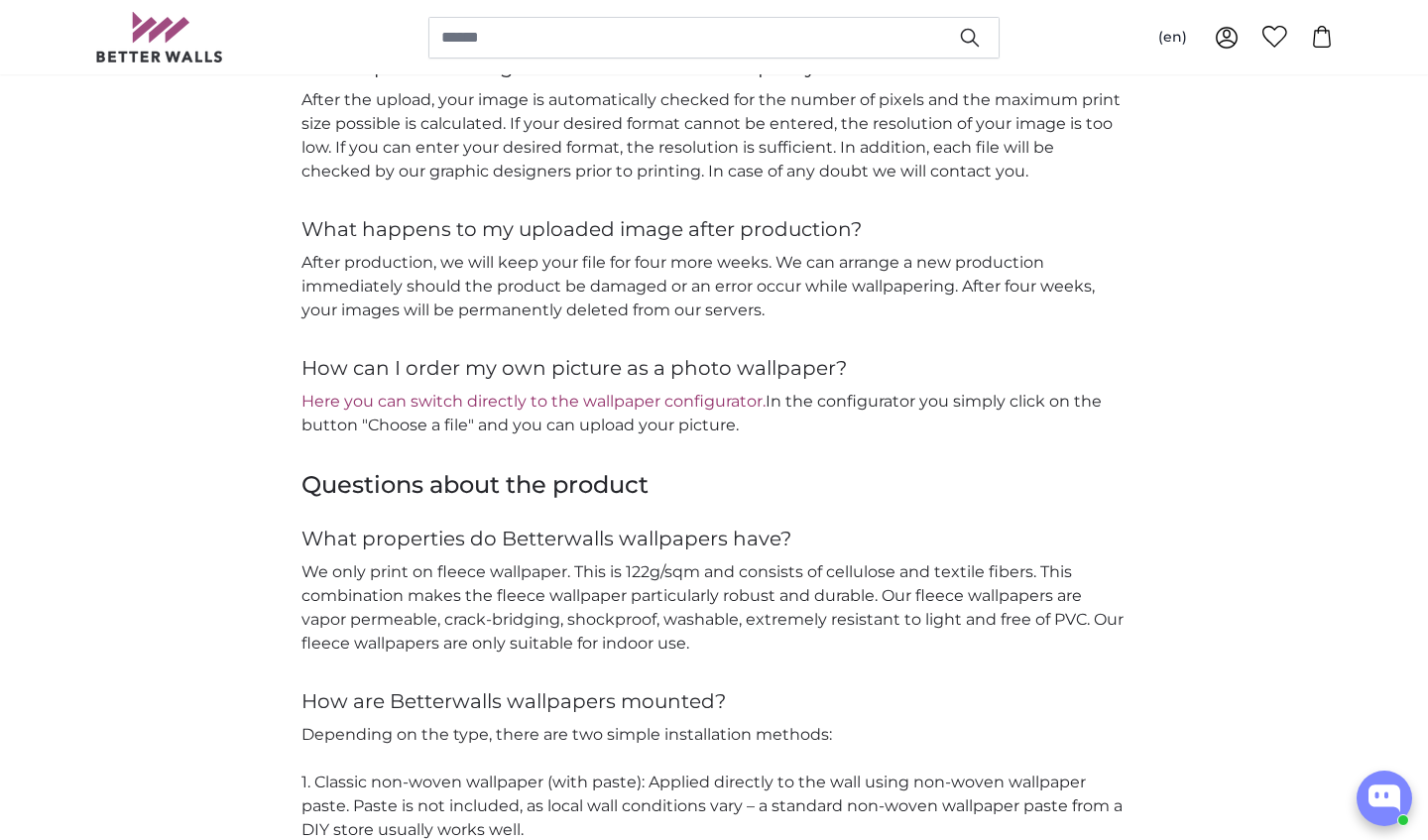 click on "Here you can switch directly to the wallpaper configurator." at bounding box center [534, 401] 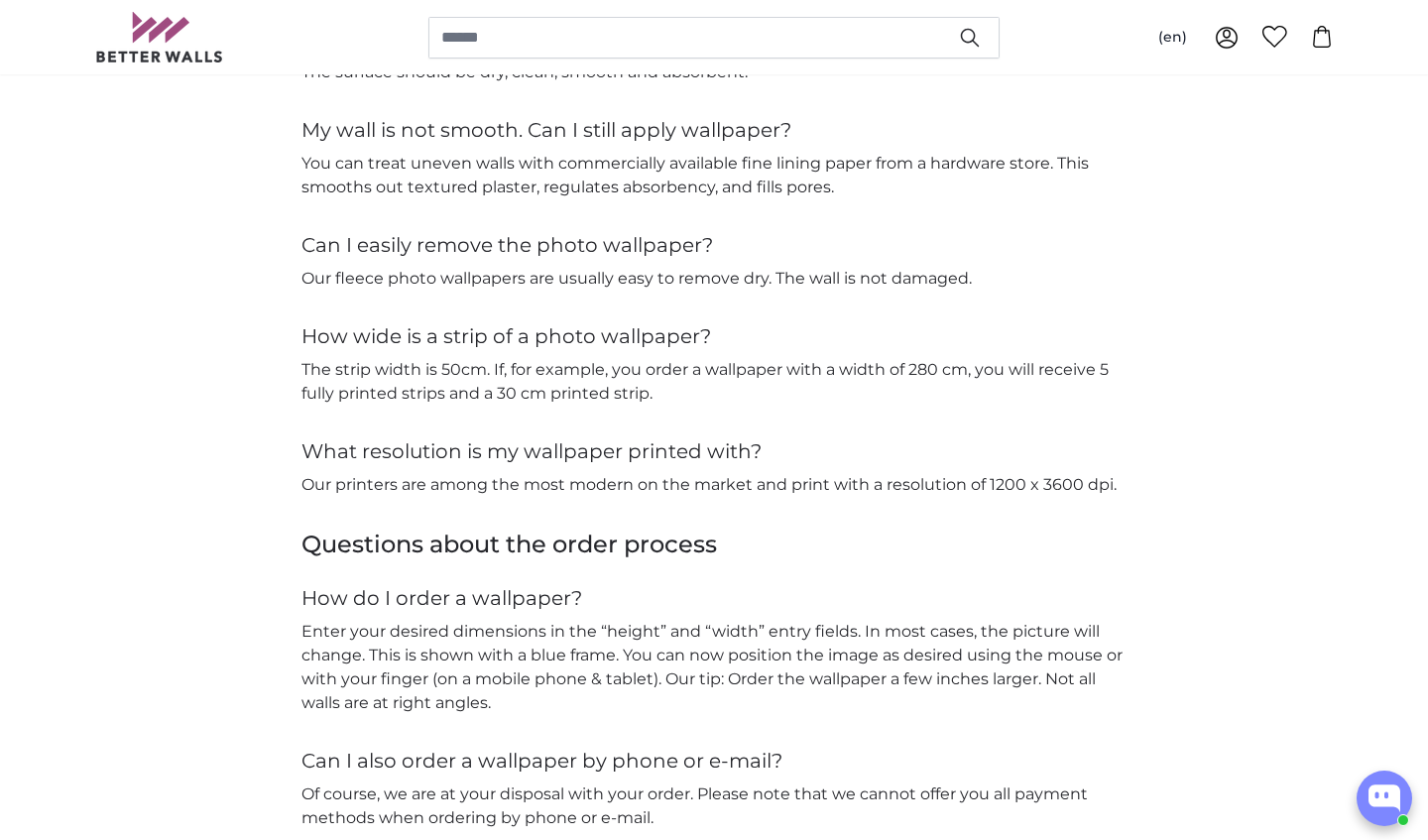 scroll, scrollTop: 3255, scrollLeft: 0, axis: vertical 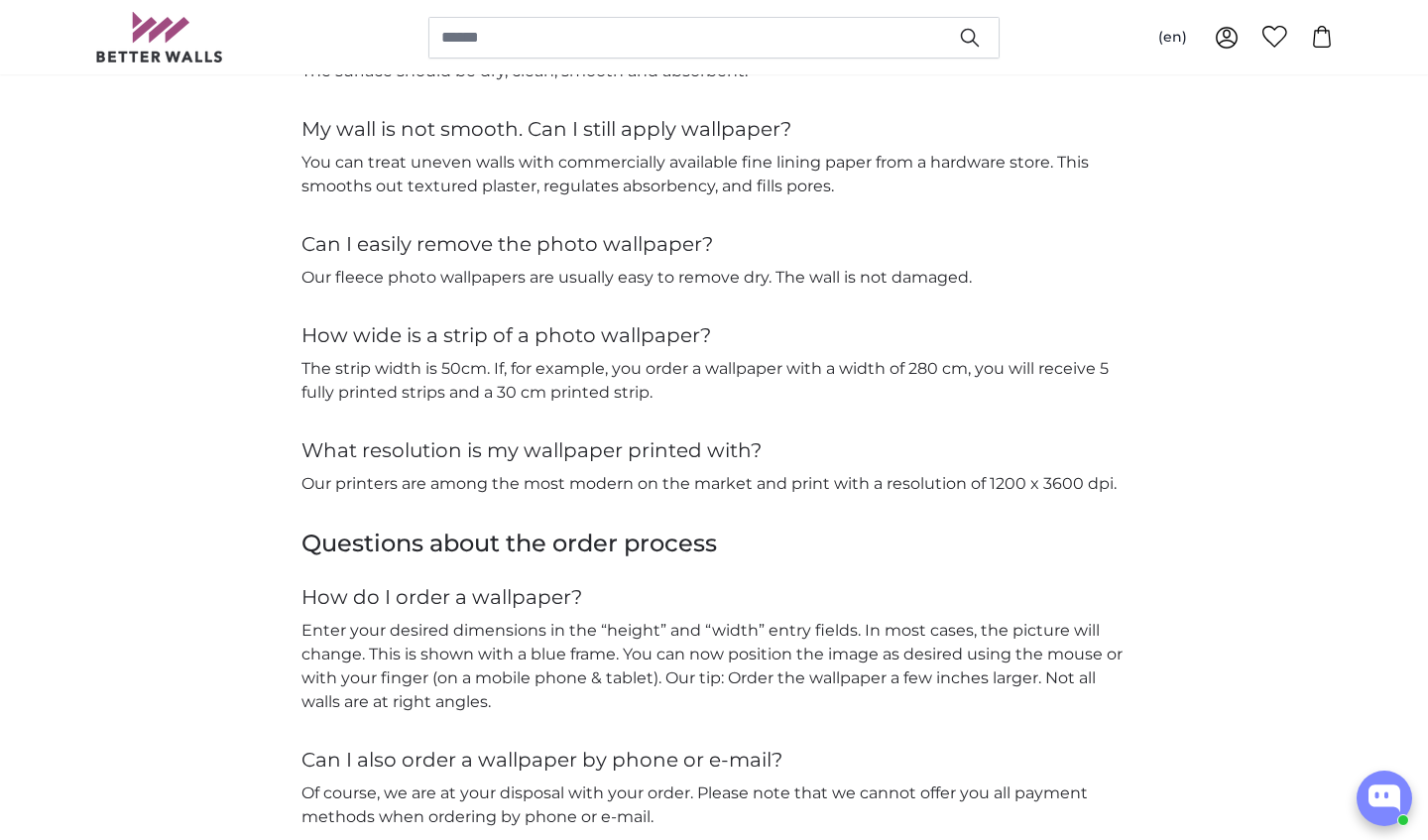 click on "Questions about the product
What properties do Betterwalls wallpapers have?
We only print on fleece wallpaper. This is 122g/sqm and consists of cellulose and textile fibers. This combination makes the fleece wallpaper particularly robust and durable. Our fleece wallpapers are vapor permeable, crack-bridging, shockproof, washable, extremely resistant to light and free of PVC. Our fleece wallpapers are only suitable for indoor use.
How are Betterwalls wallpapers mounted?
Depending on the type, there are two simple installation methods:
1. Classic non-woven wallpaper (with paste):
Applied directly to the wall using non-woven wallpaper paste. Paste is not included, as local wall conditions vary – a standard non-woven wallpaper paste from a DIY store usually works well.
2. Self-adhesive (Peel & Stick) non-woven wallpaper:
Sticks directly to a smooth, clean wall – no additional paste needed." at bounding box center (714, -2) 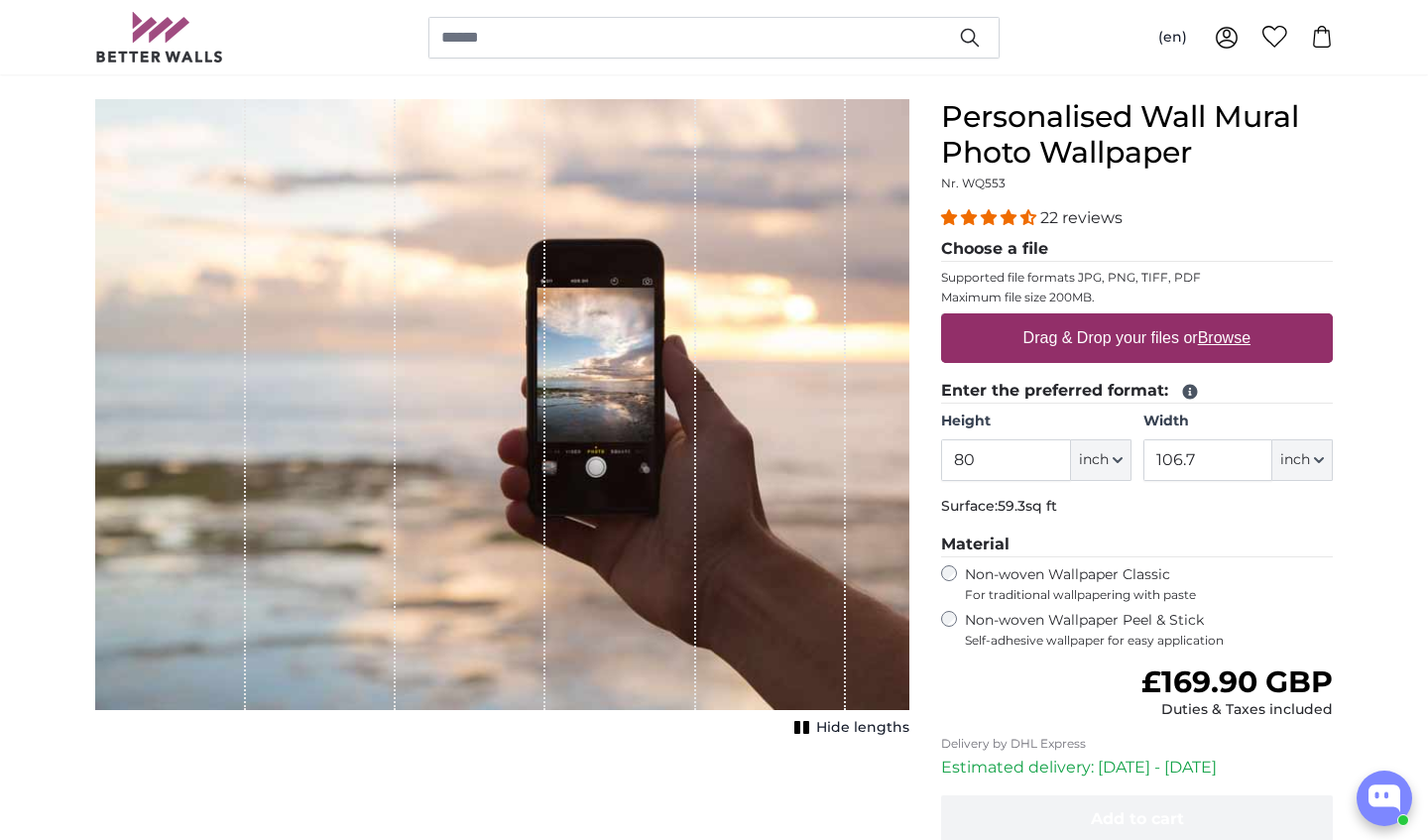 scroll, scrollTop: 169, scrollLeft: 0, axis: vertical 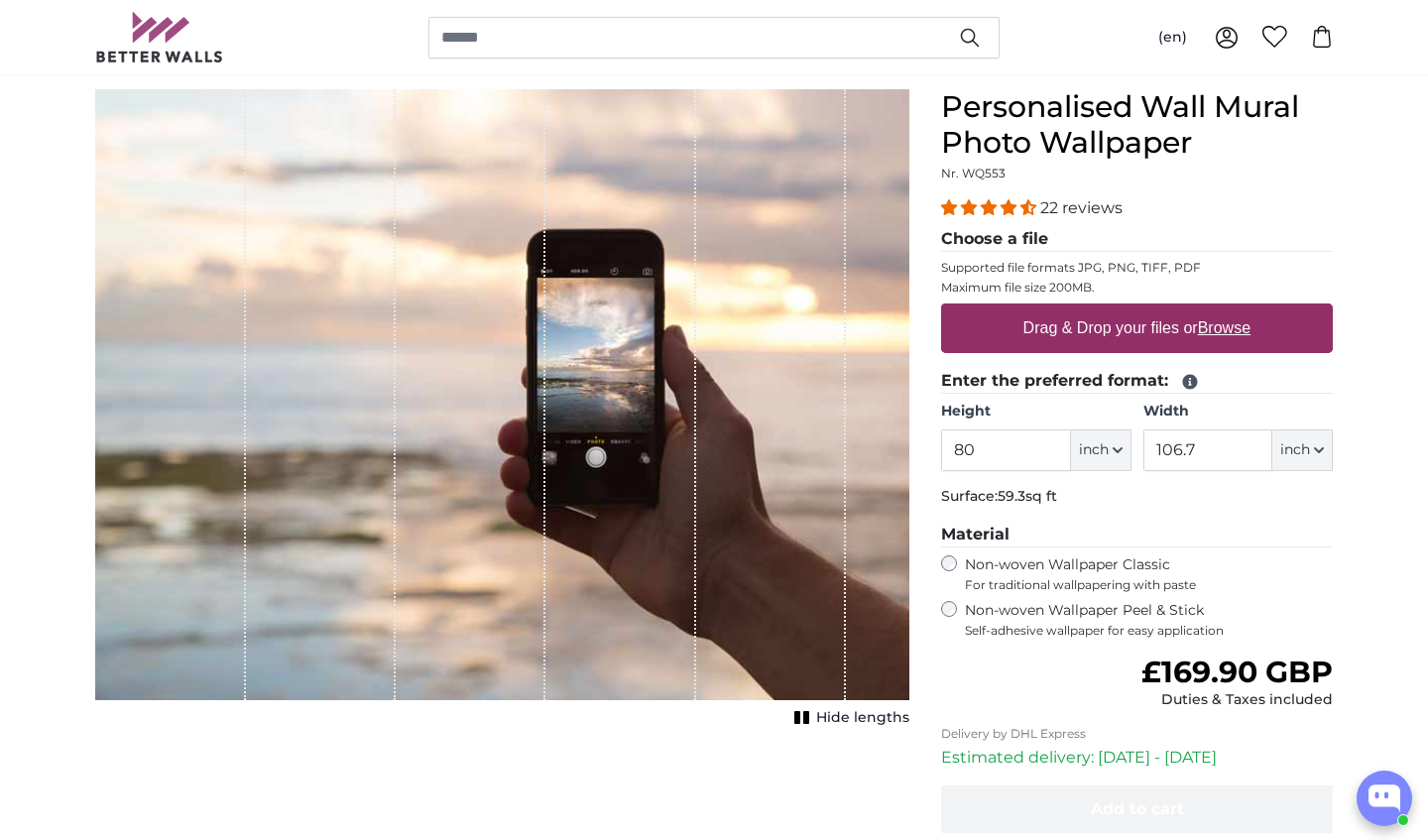 click on "inch" 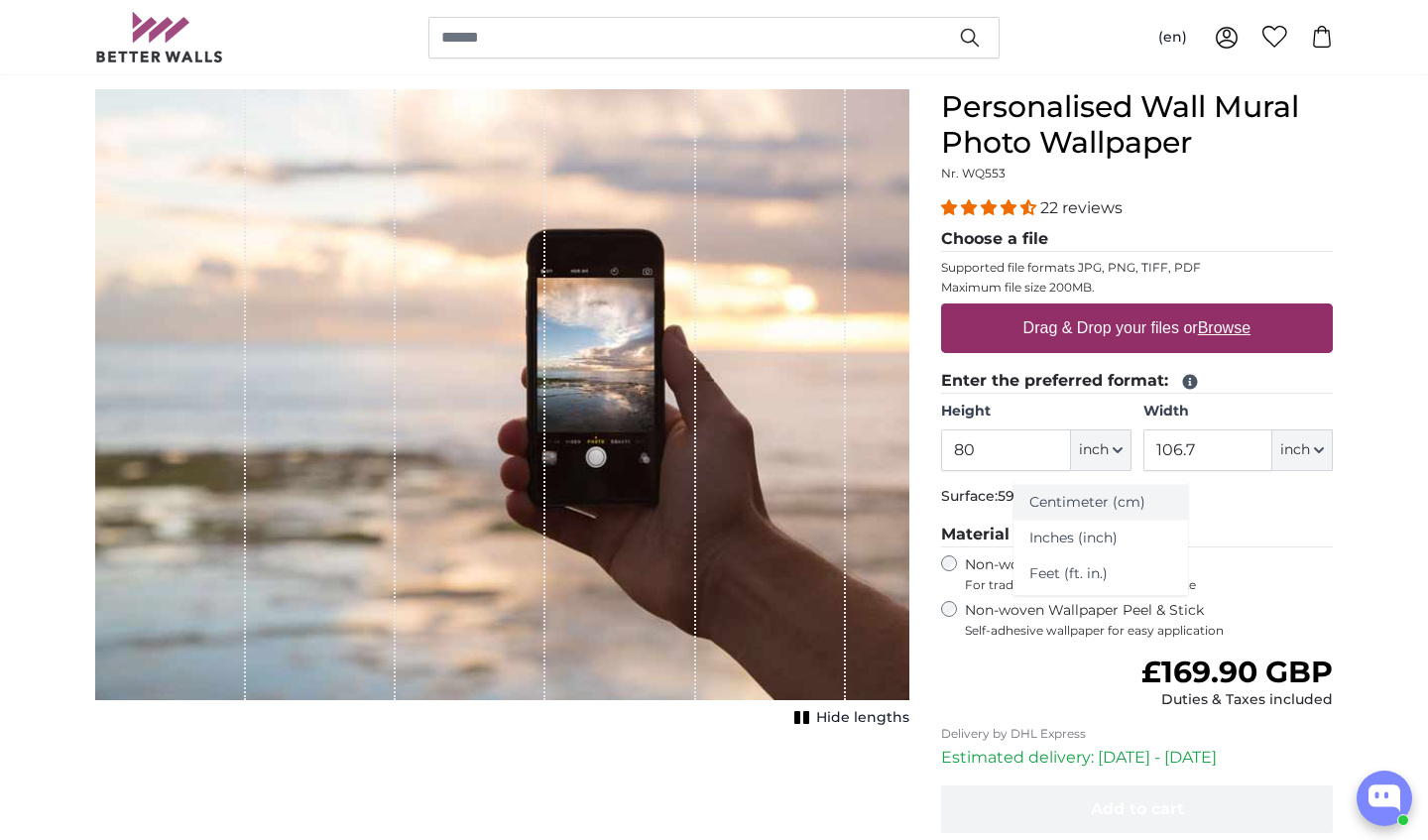 click on "Centimeter (cm)" 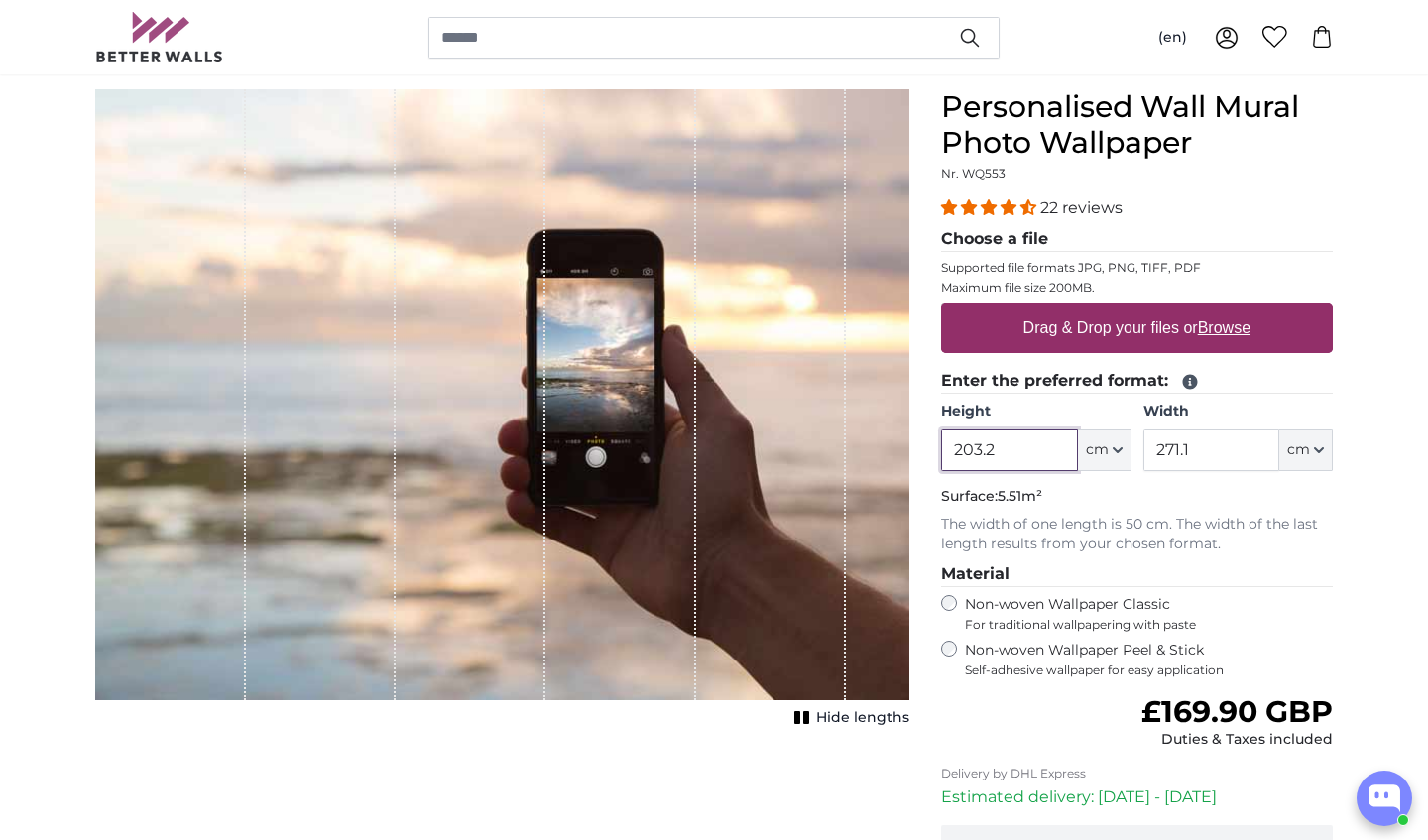 click on "203.2" at bounding box center [1009, 450] 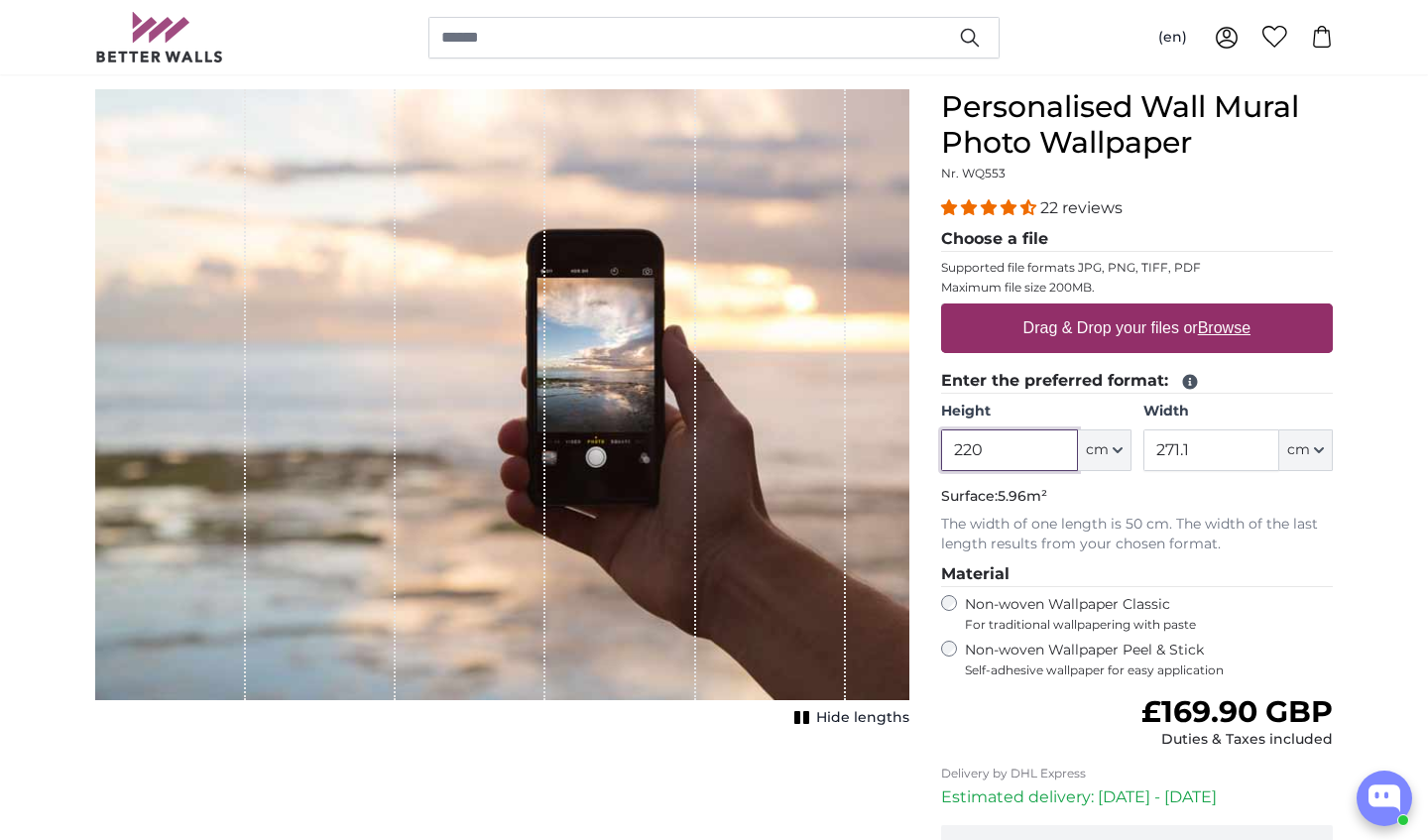 type on "220" 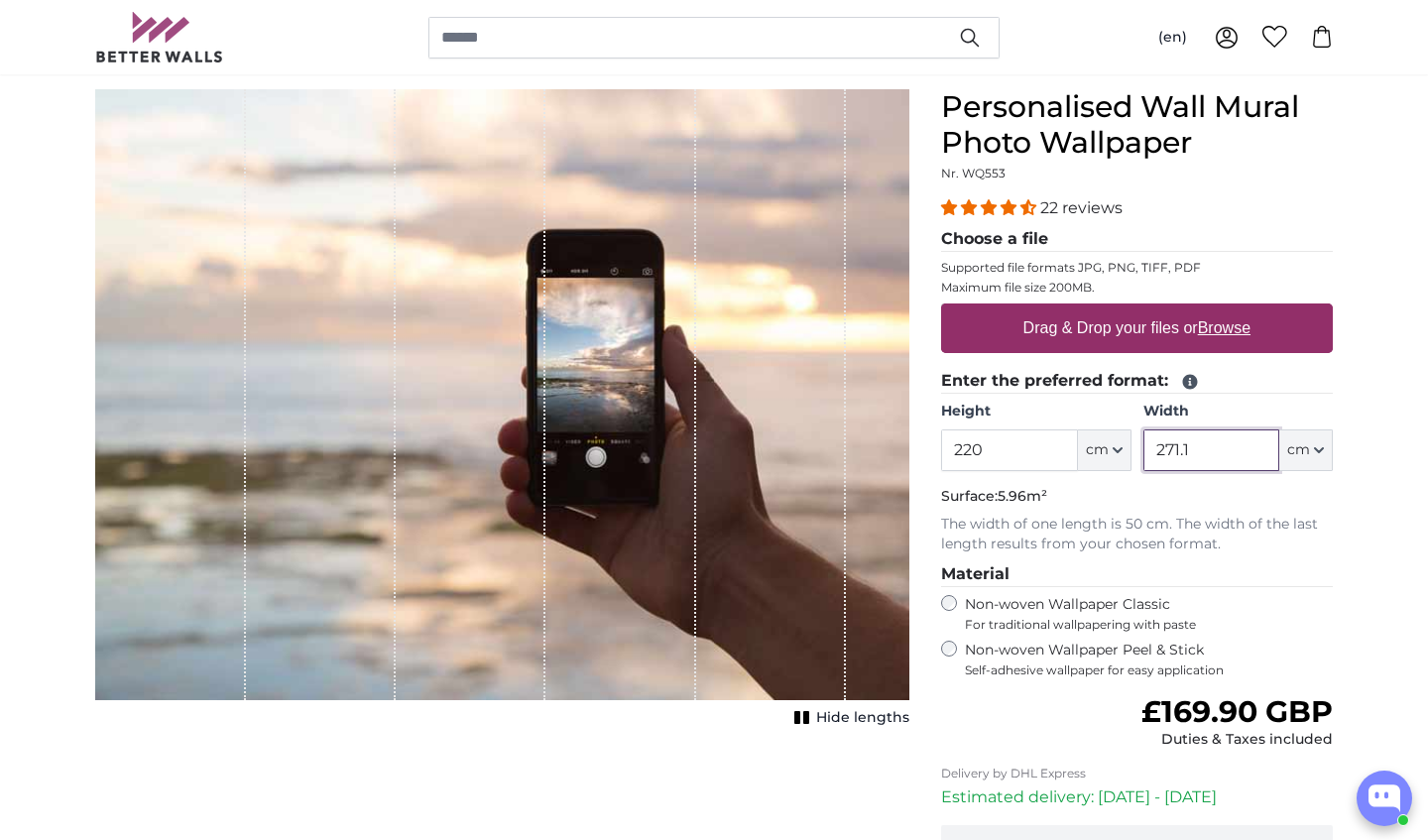 click on "271.1" at bounding box center [1211, 450] 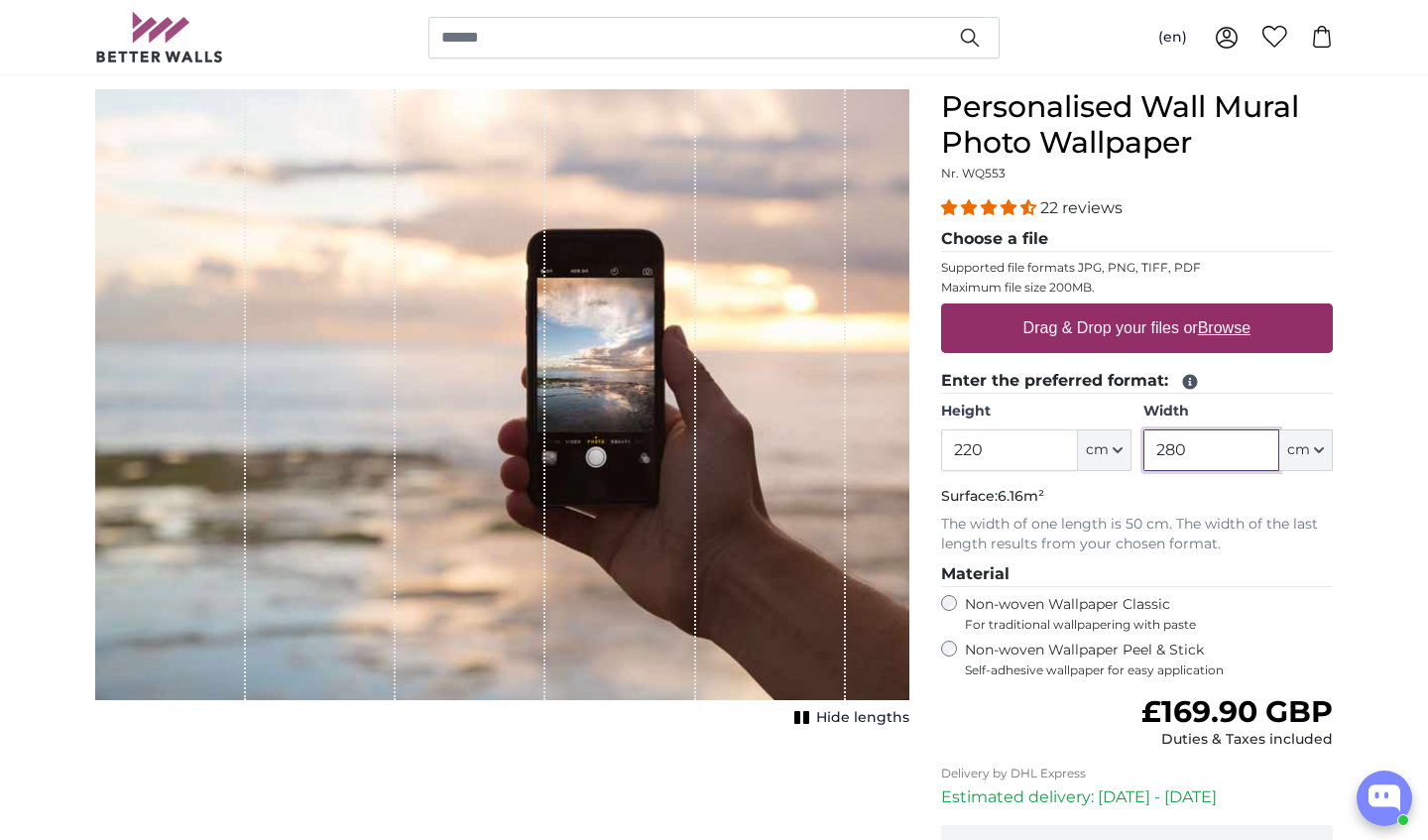 type on "280" 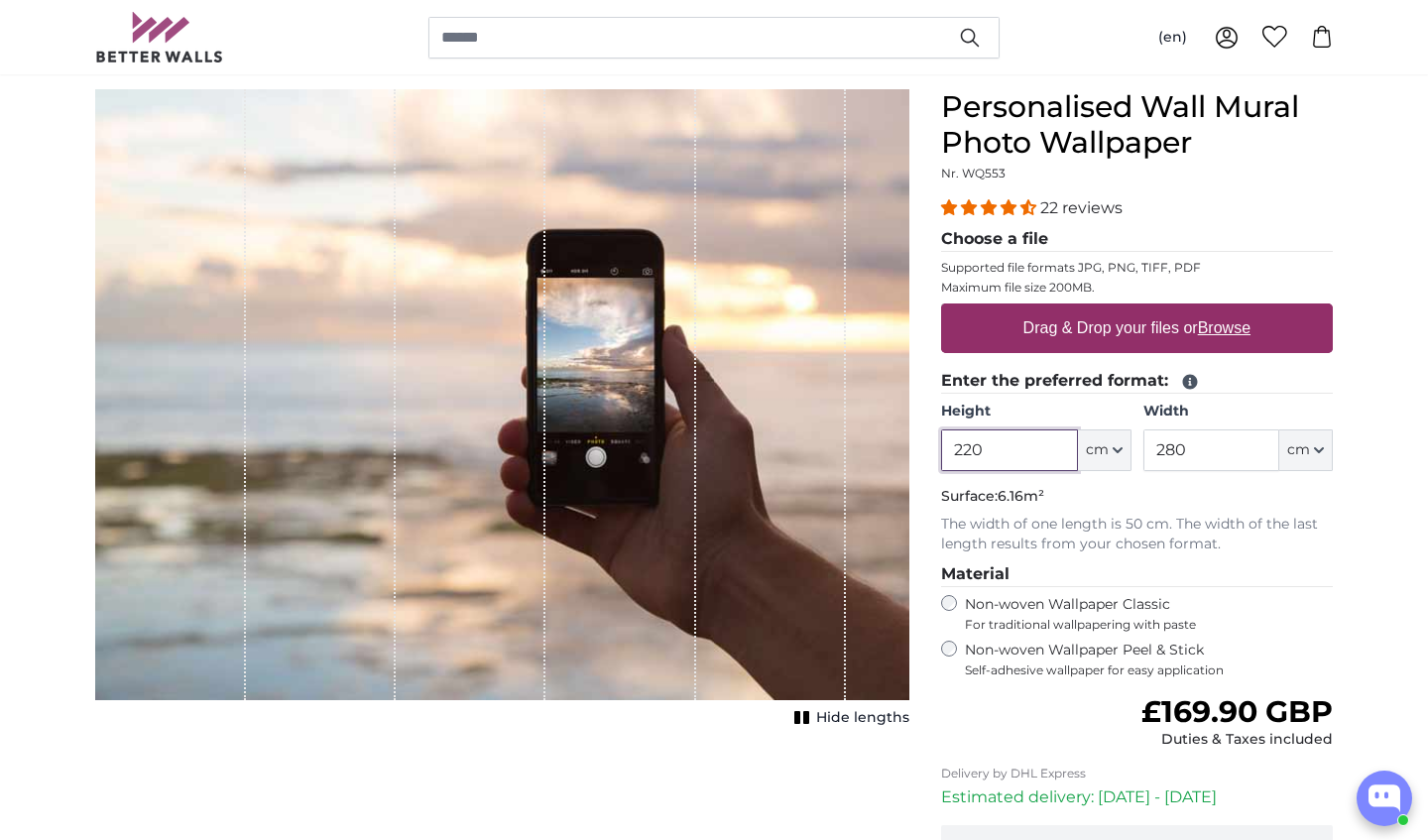 click on "220" at bounding box center (1009, 450) 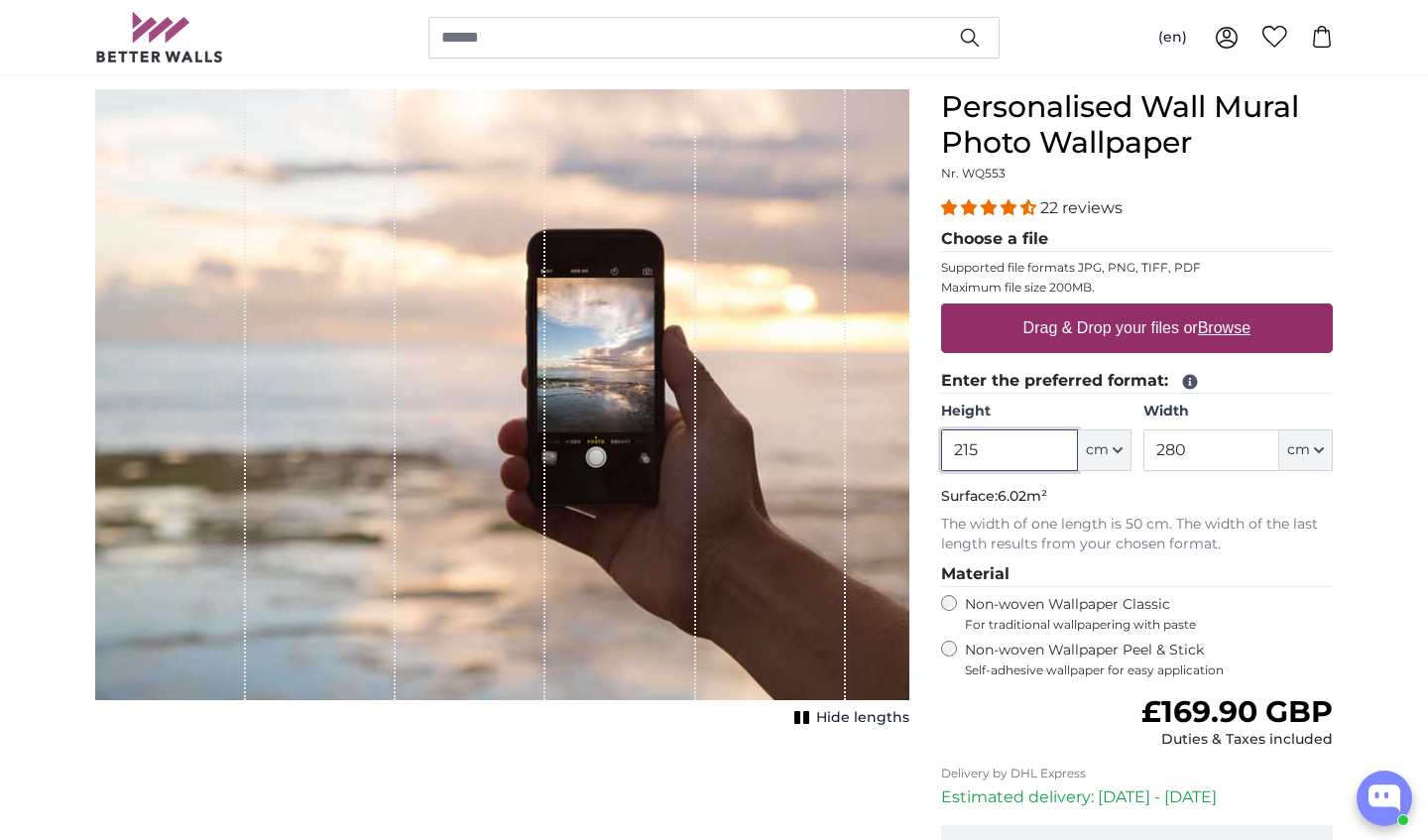 type on "215" 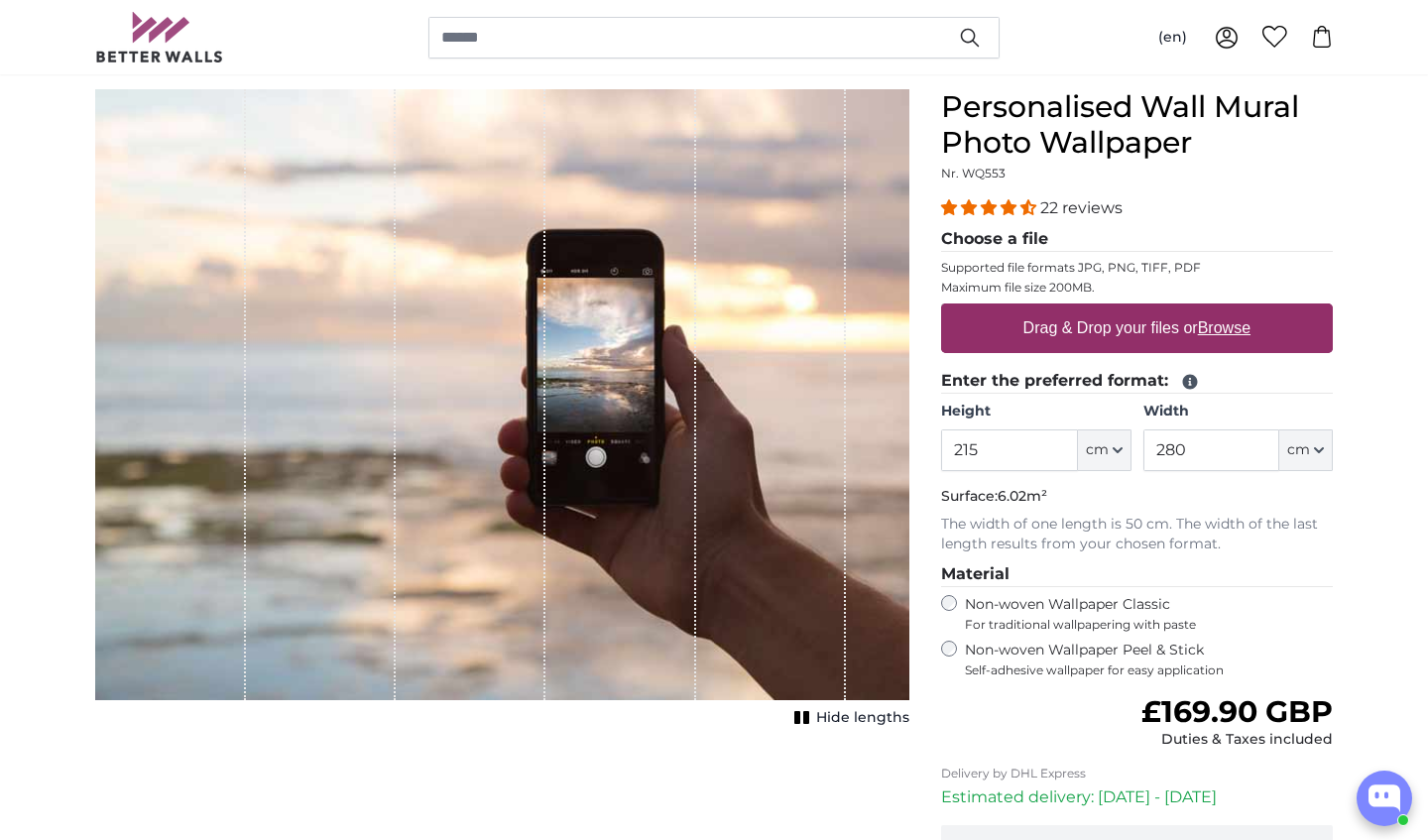 click on "Drag & Drop your files or  Browse" at bounding box center [1136, 328] 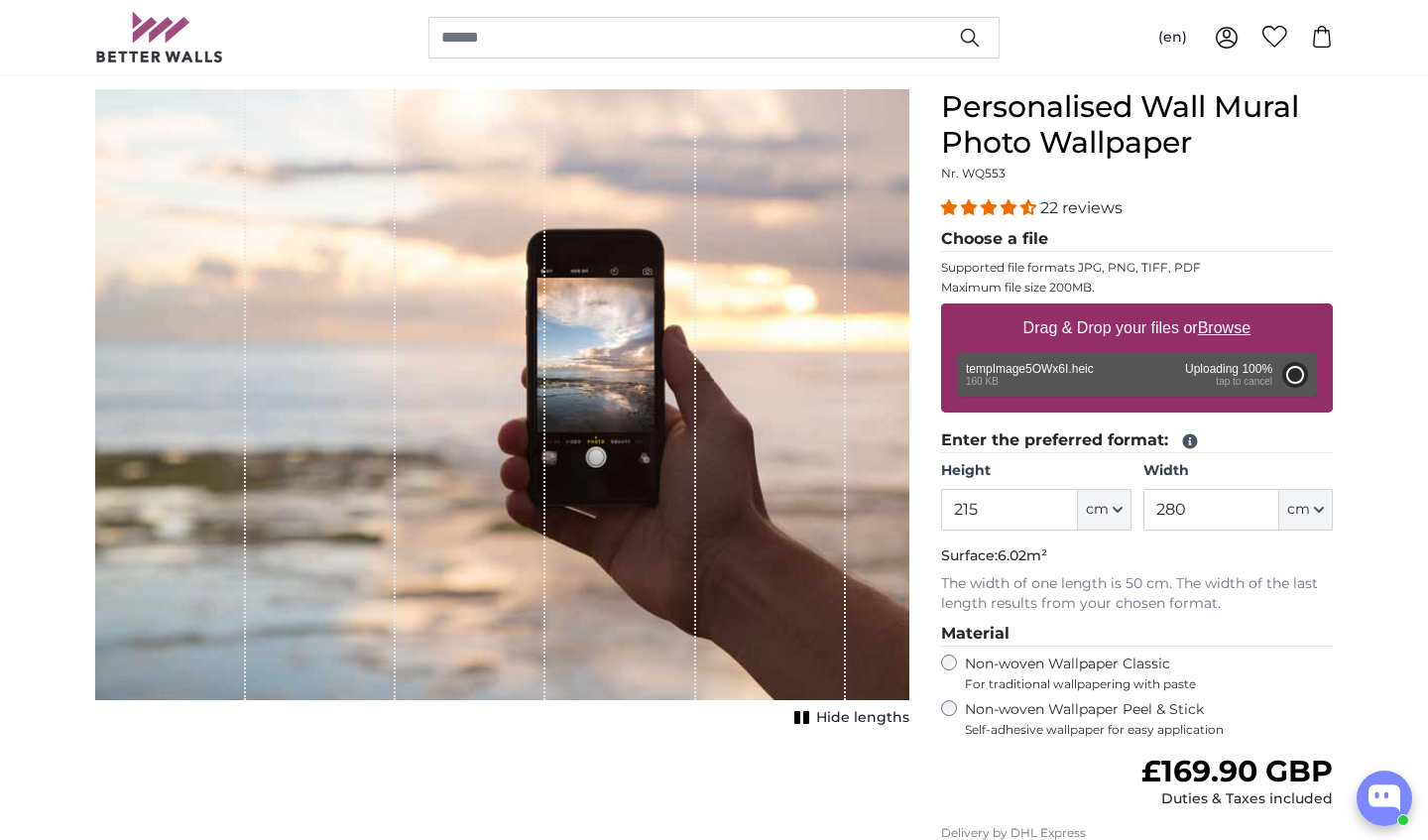 type on "75" 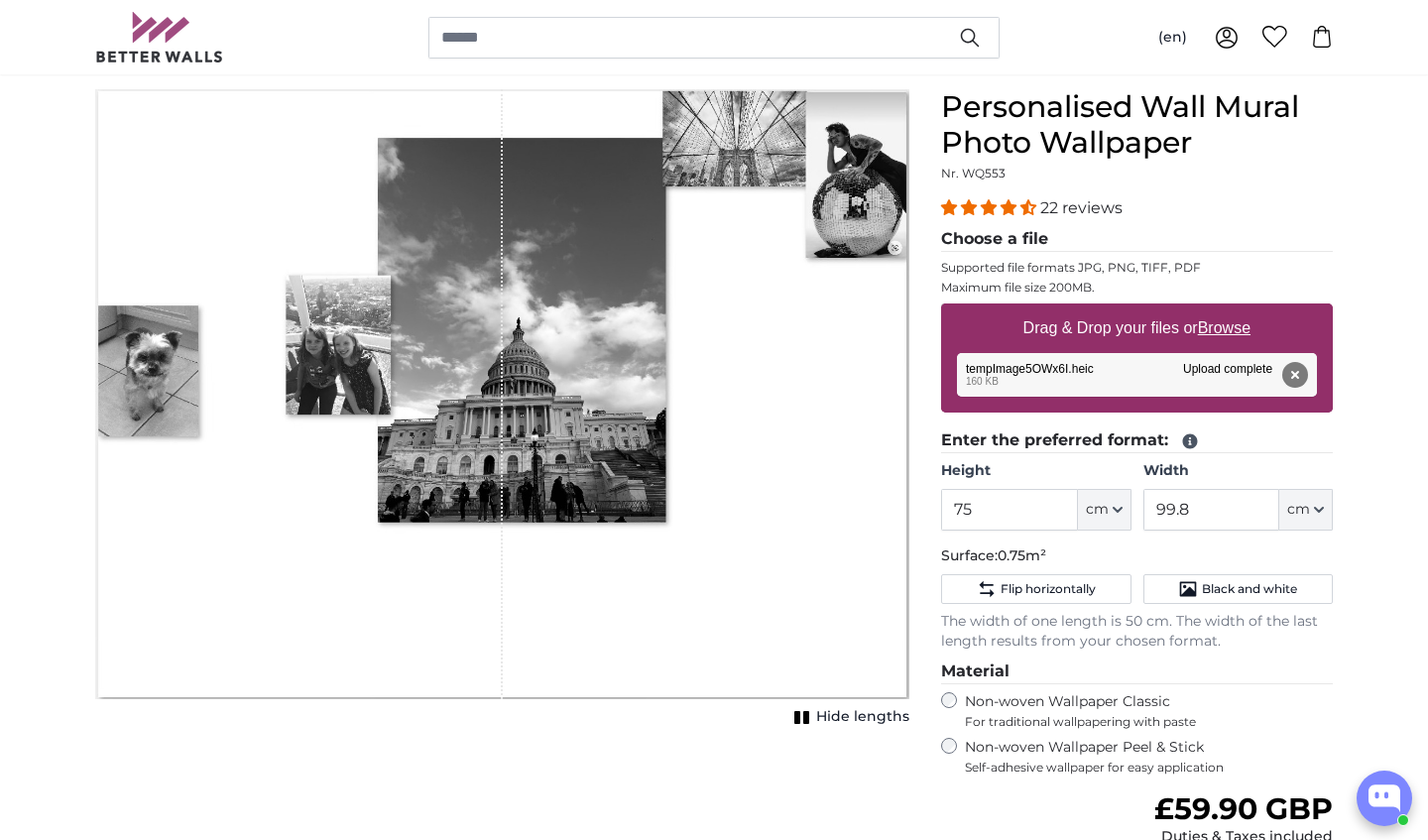 click 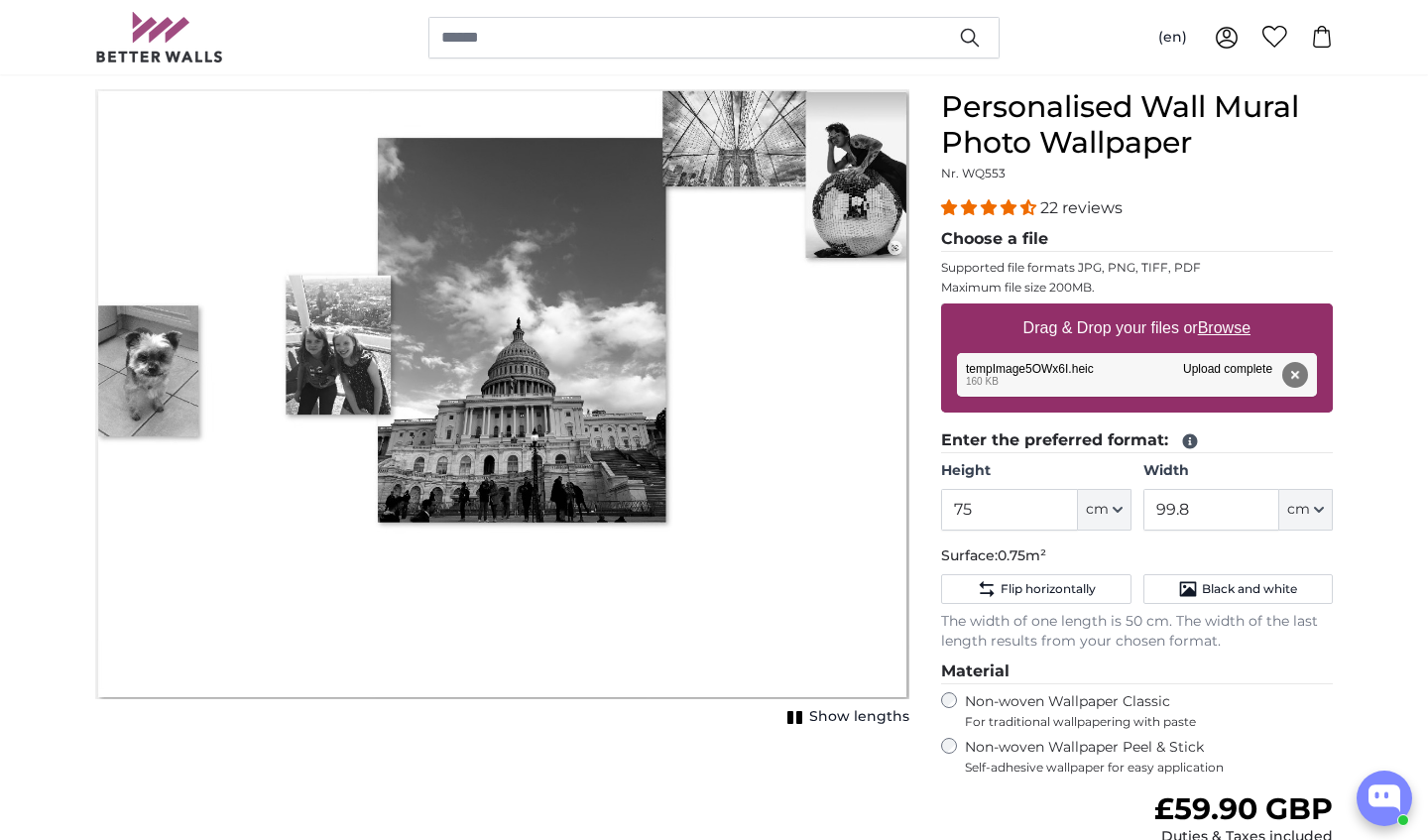 click 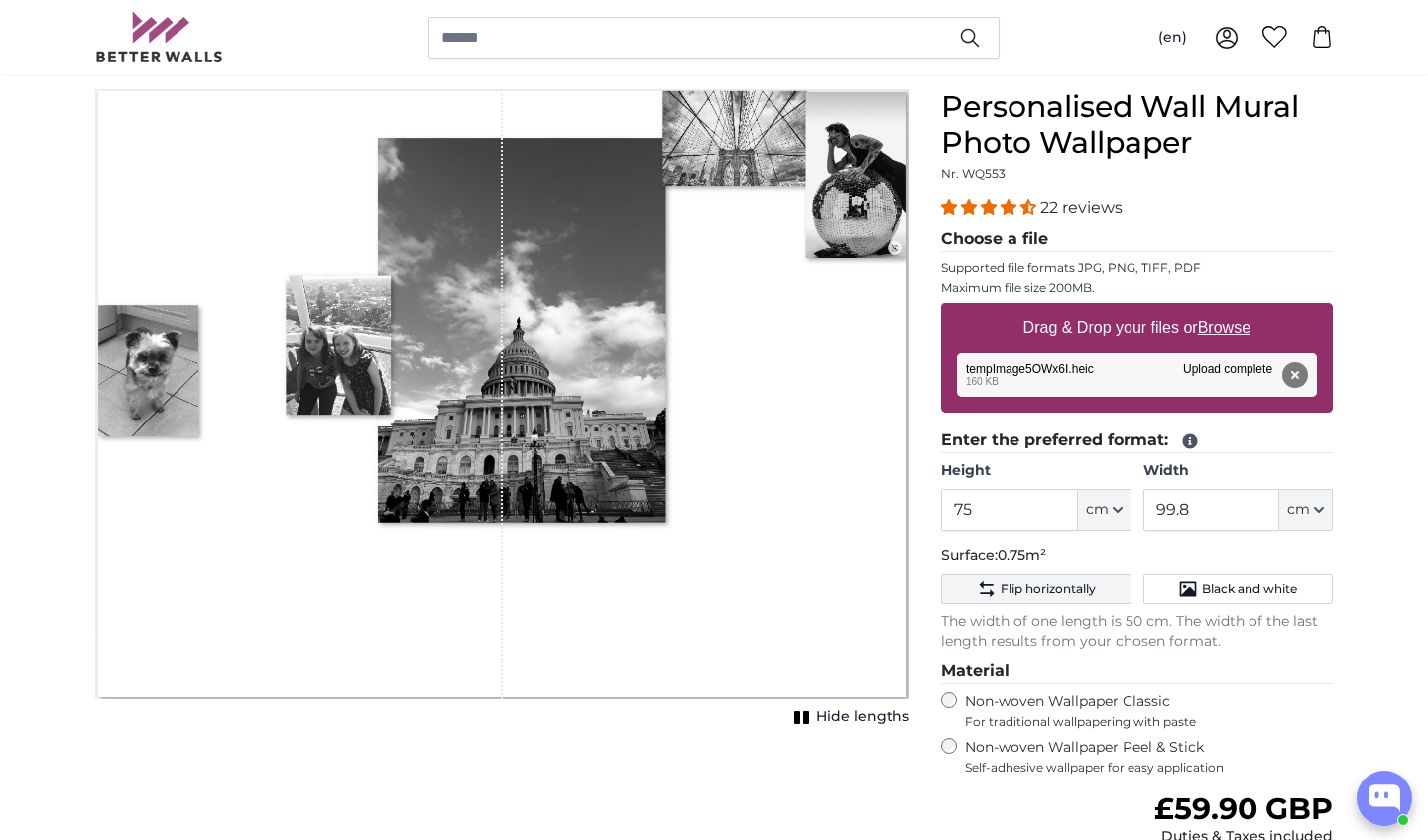 click on "Flip horizontally" 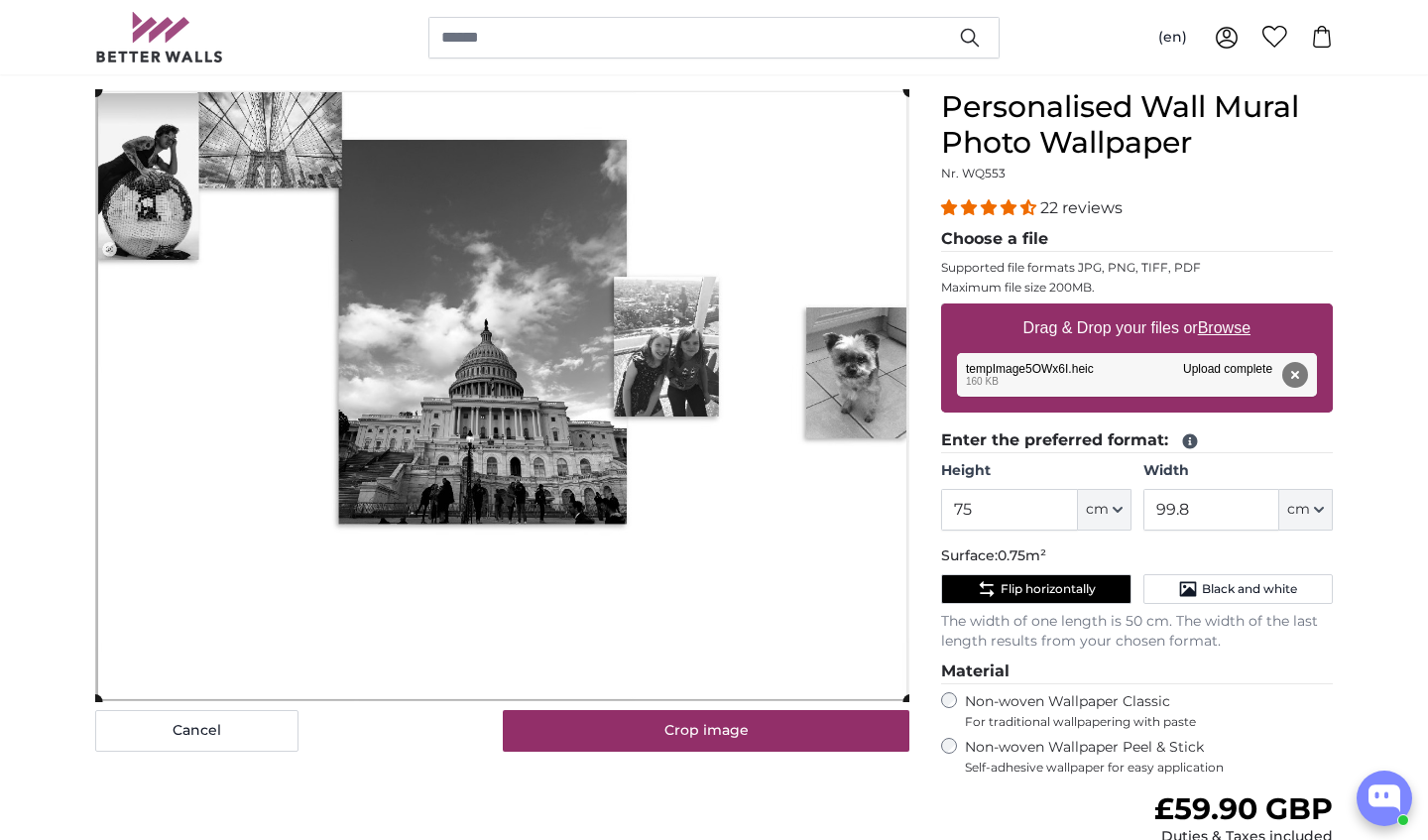 click on "Flip horizontally" 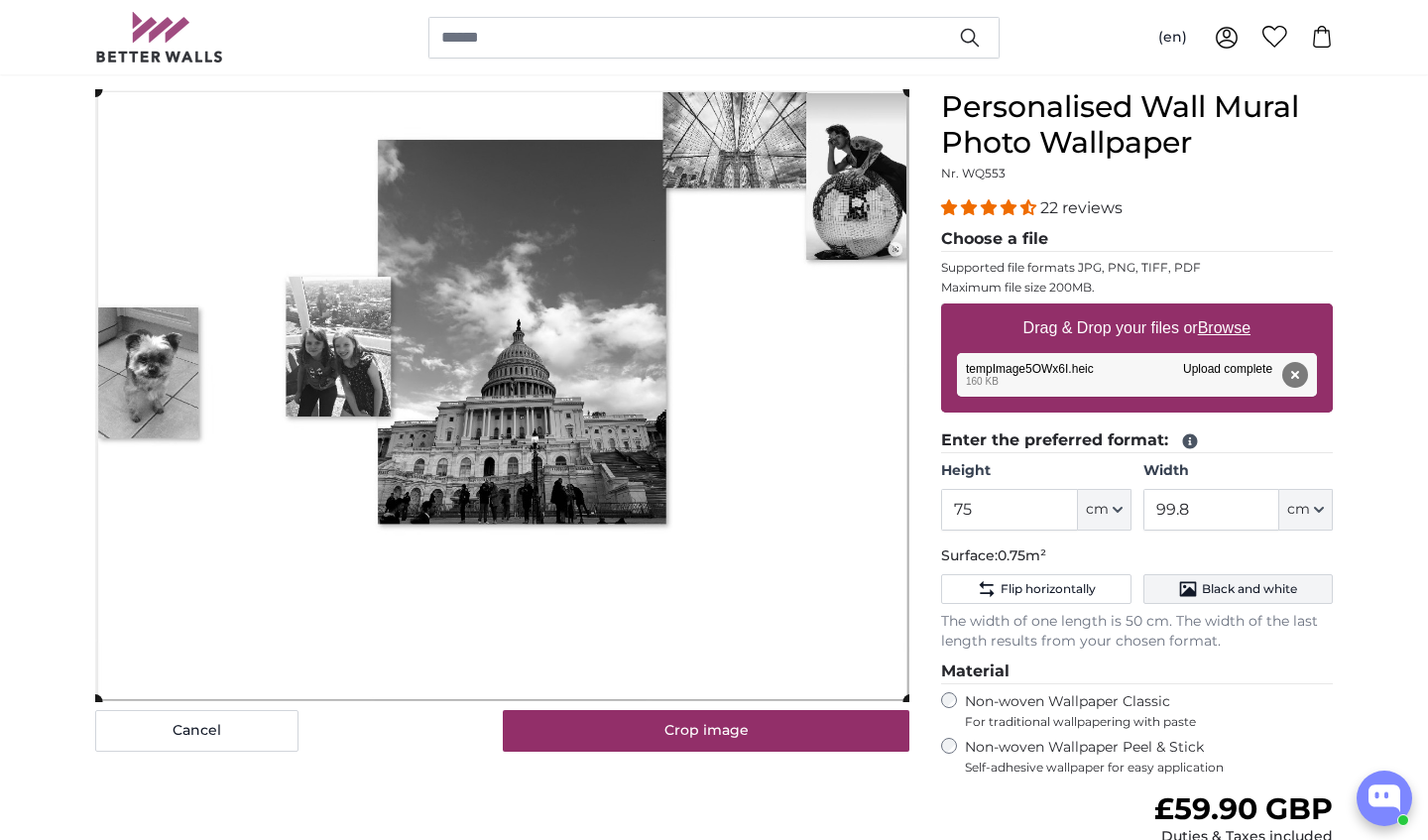 click on "Black and white" 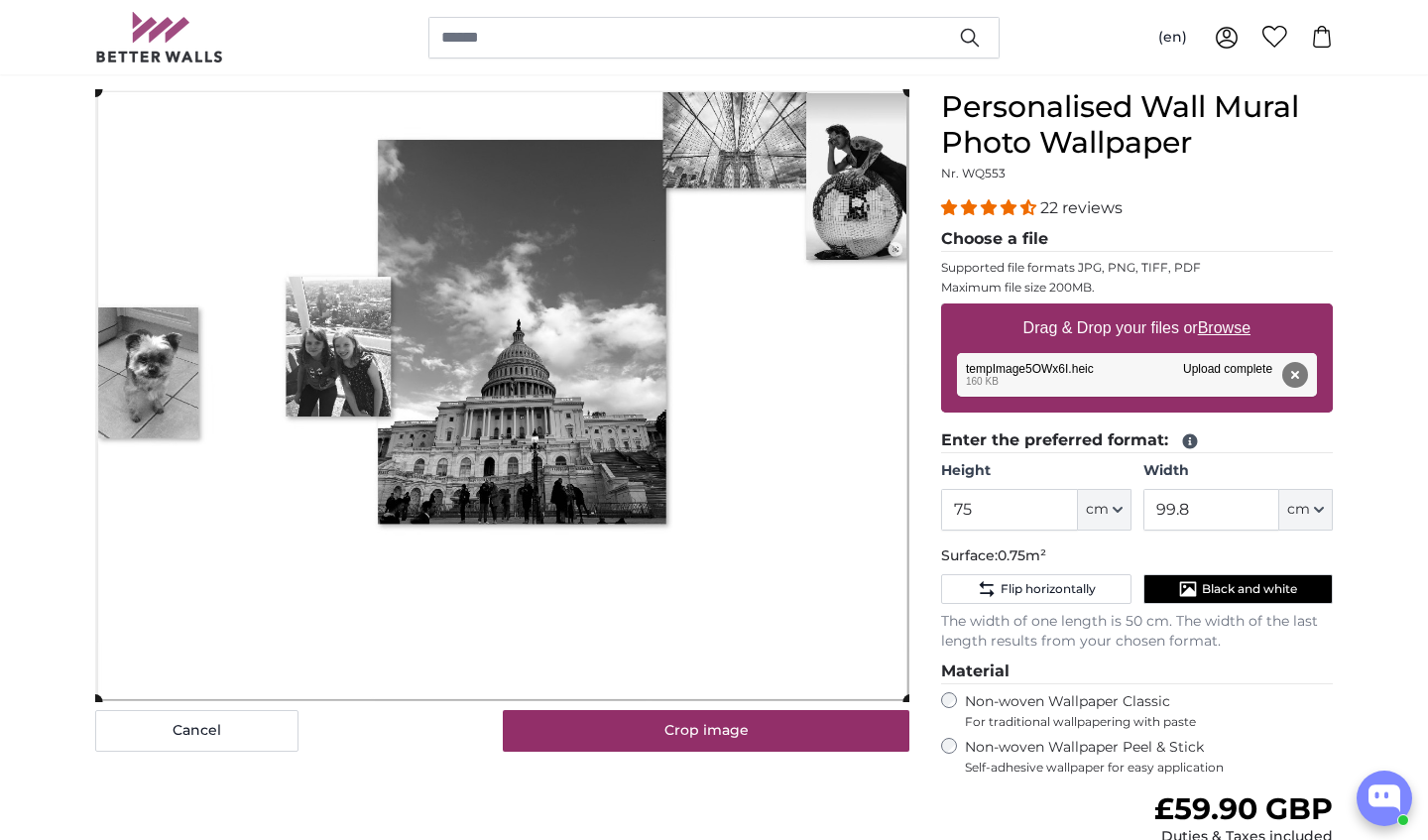click on "Black and white" 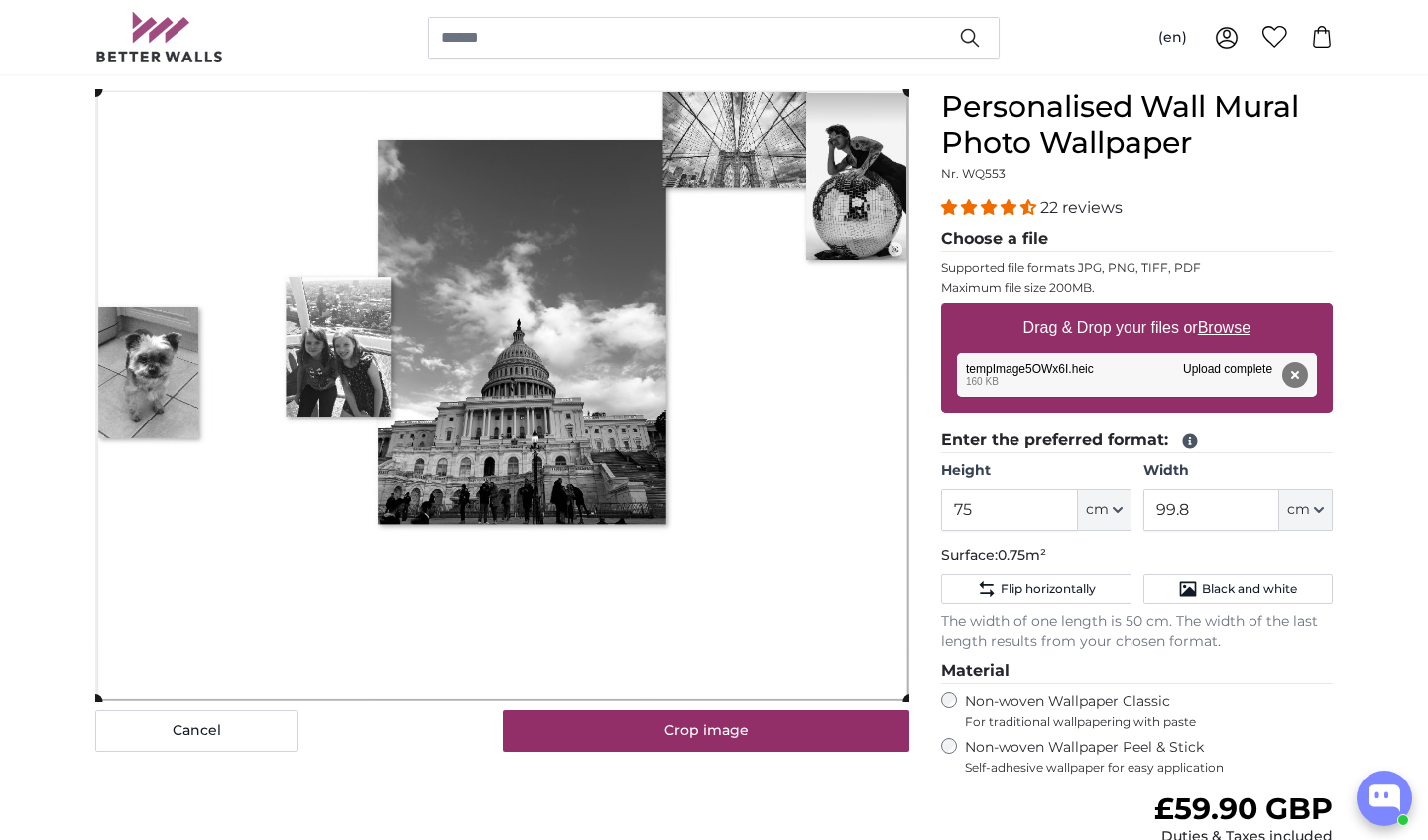 type 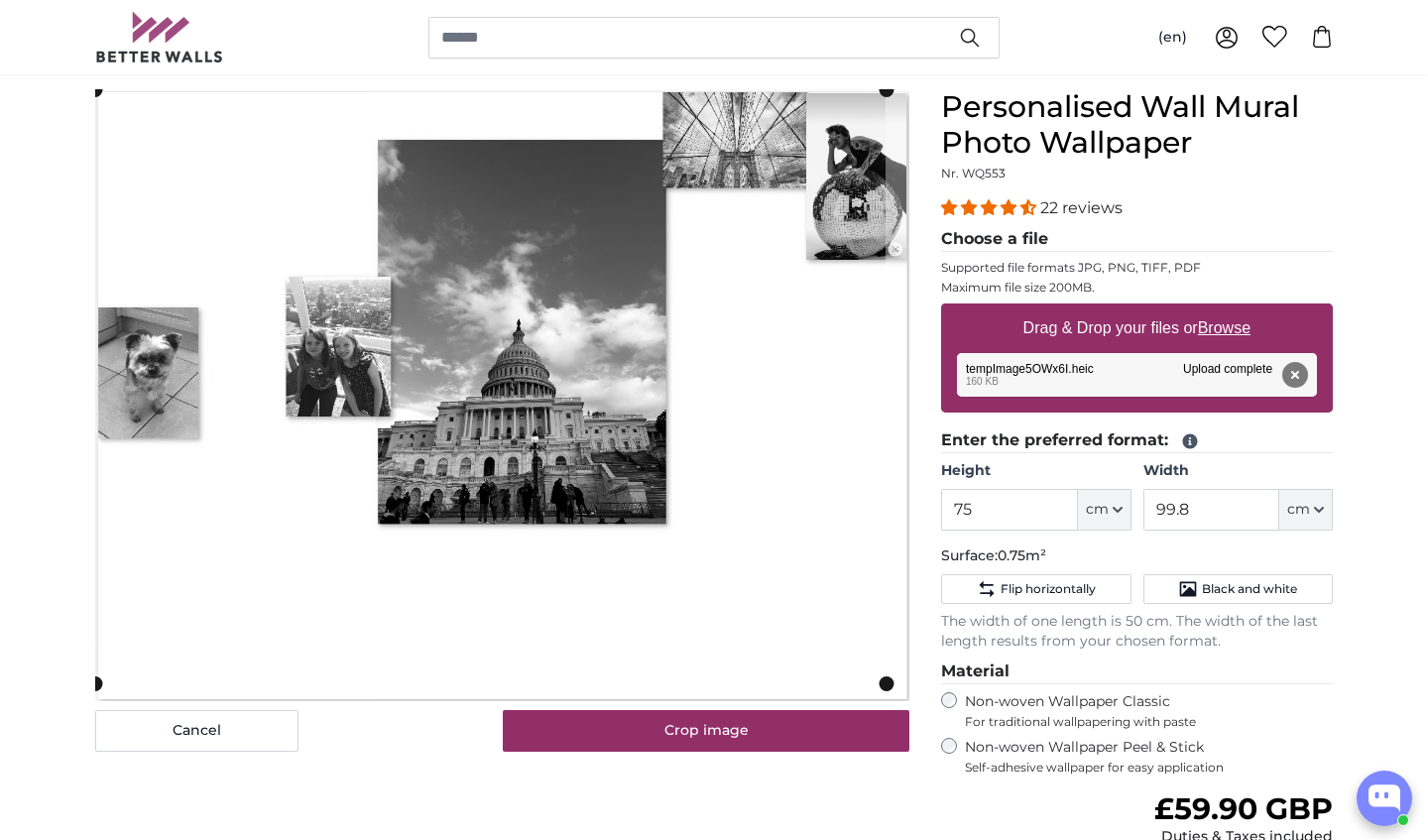 click 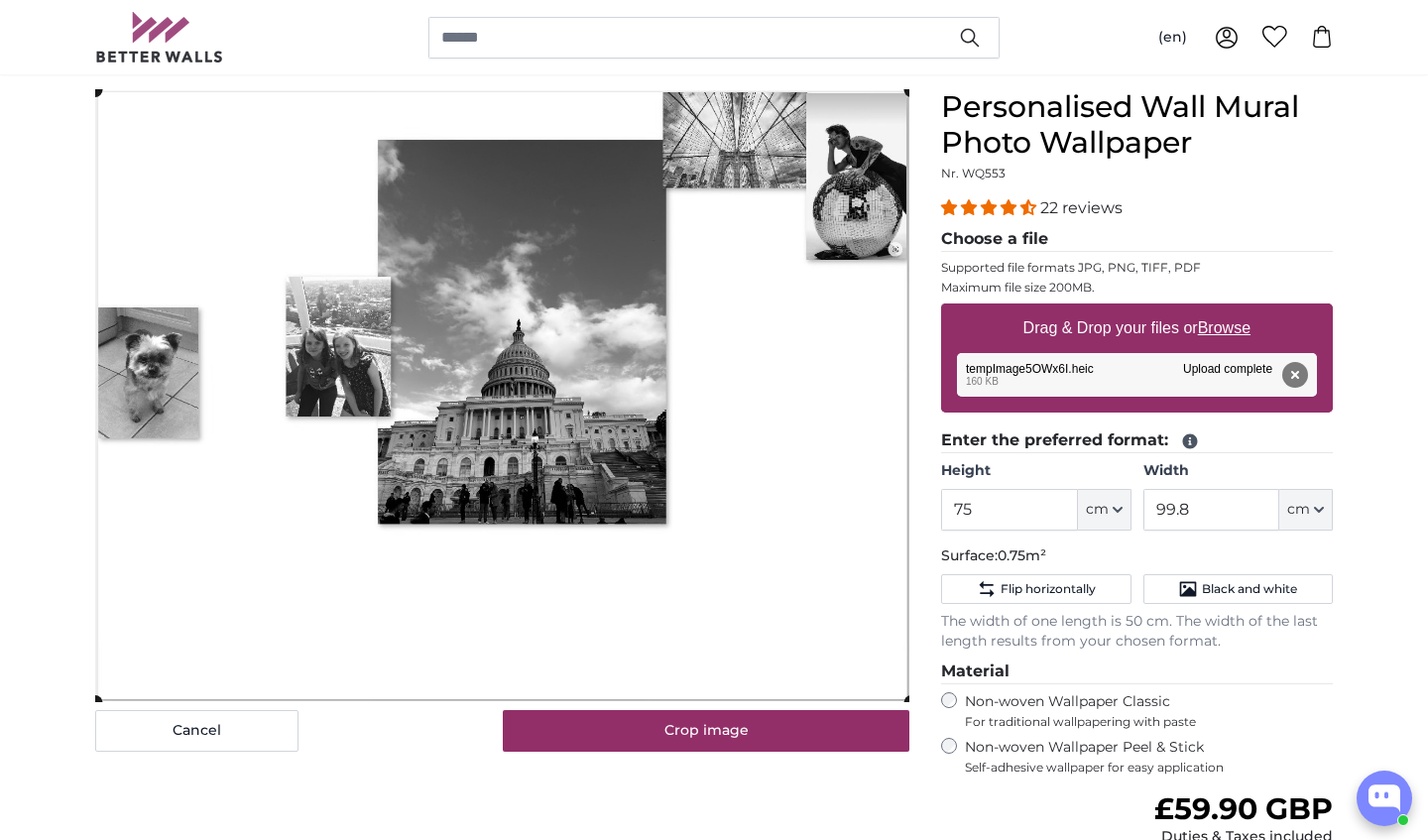 click on "Cancel
Crop image
Hide lengths
Personalised Wall Mural Photo Wallpaper
Nr. WQ553
22 reviews" at bounding box center (714, 586) 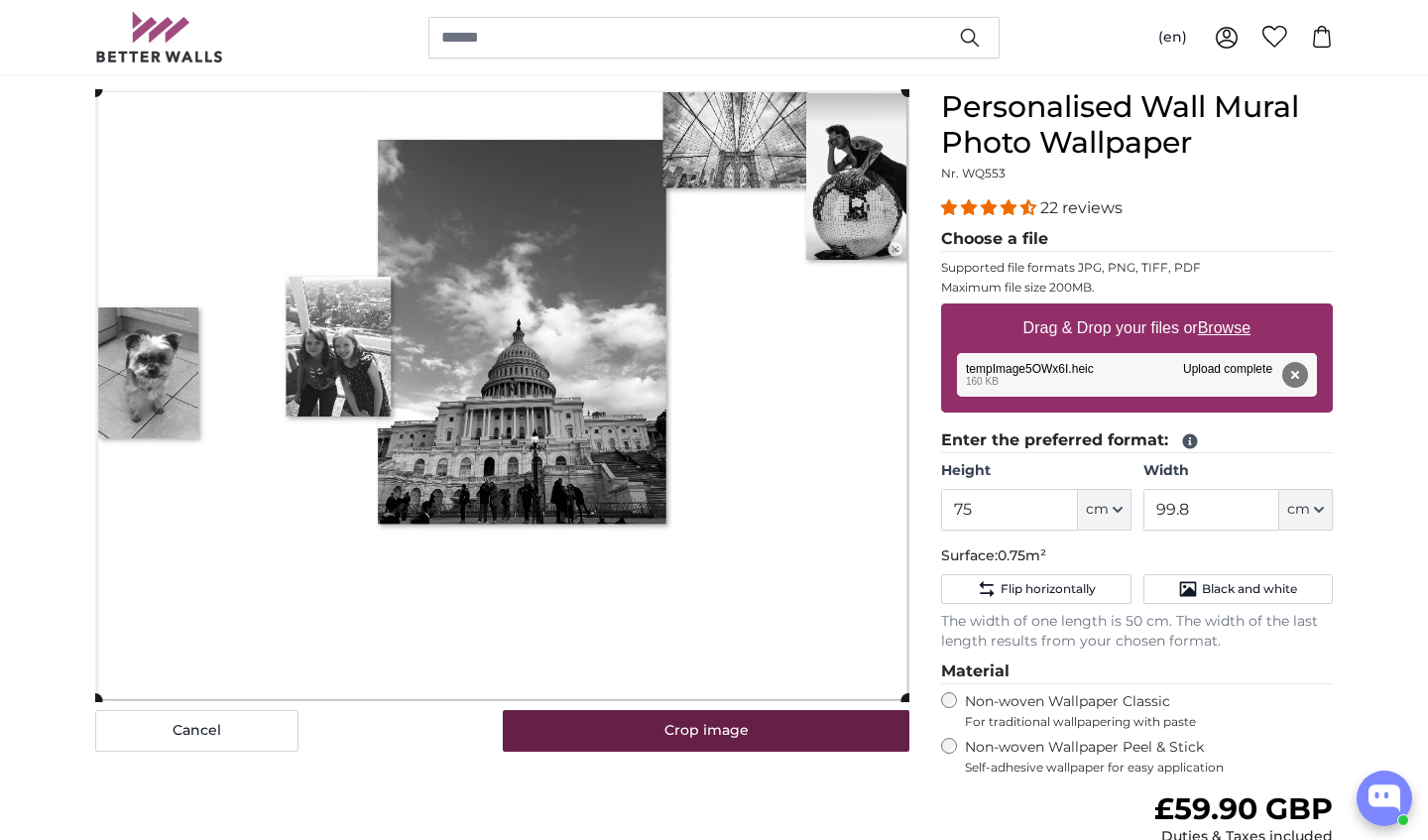 click on "Crop image" at bounding box center (706, 731) 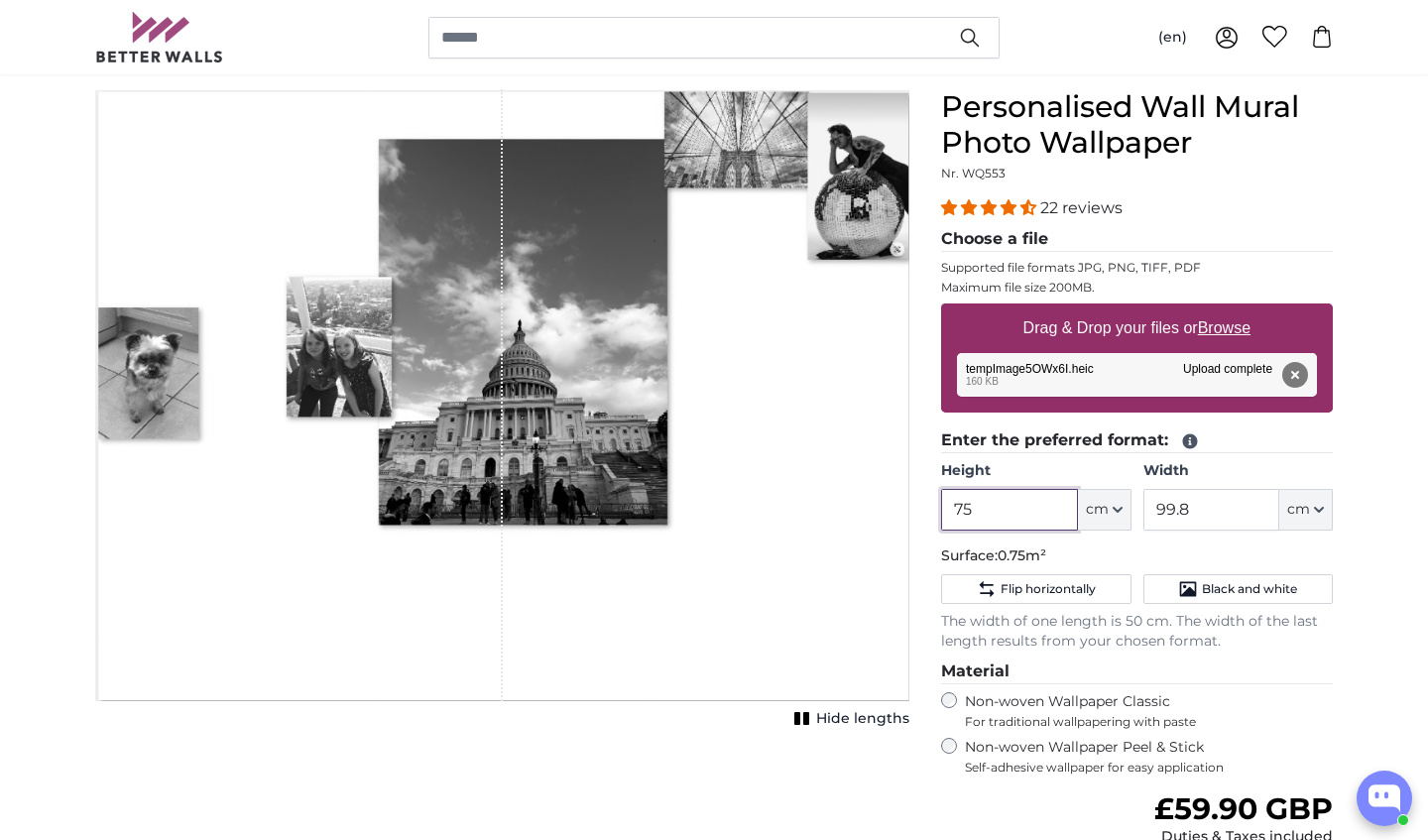 click on "75" at bounding box center [1009, 510] 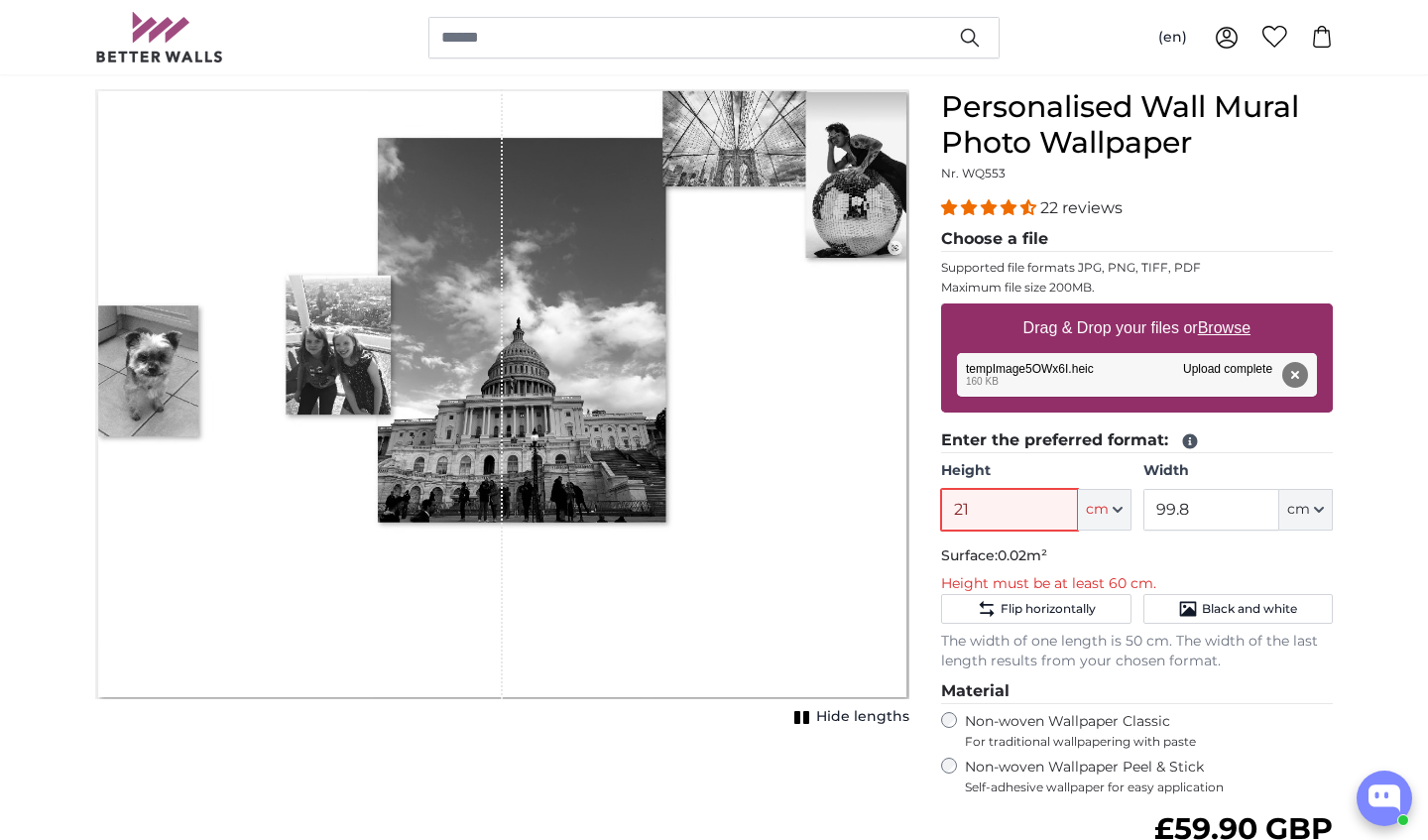type on "215" 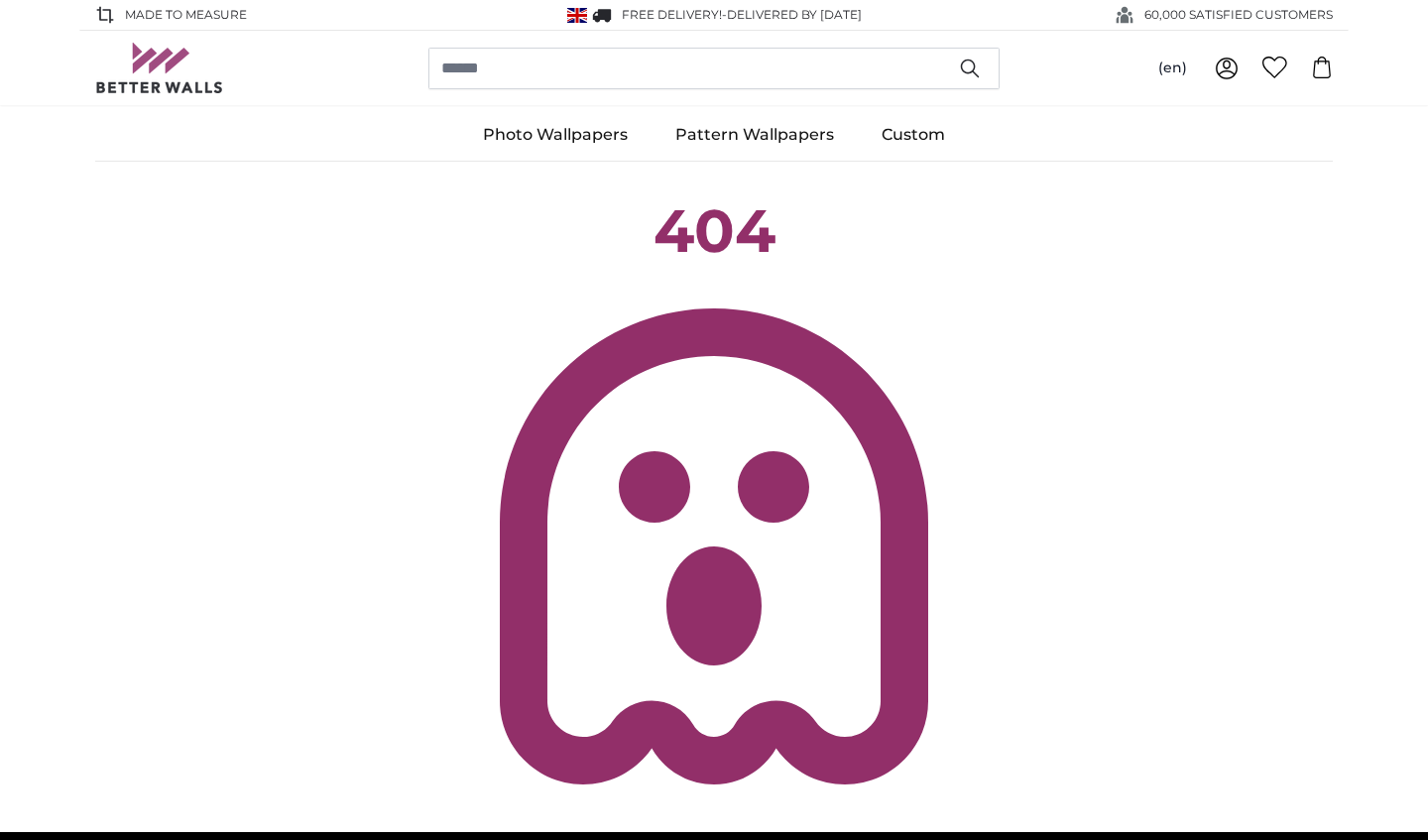 scroll, scrollTop: 0, scrollLeft: 0, axis: both 